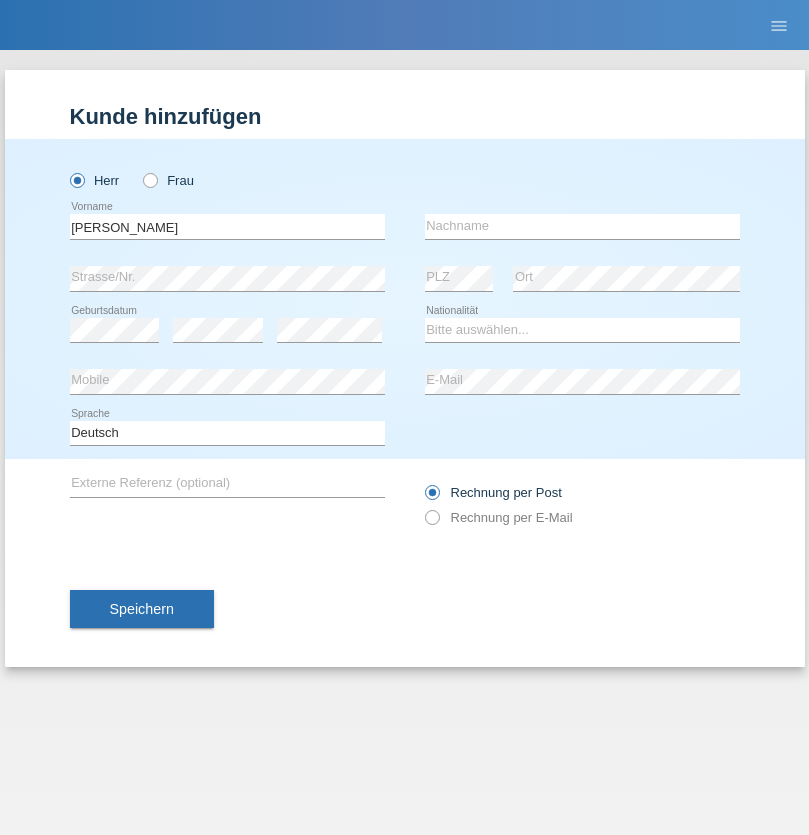 scroll, scrollTop: 0, scrollLeft: 0, axis: both 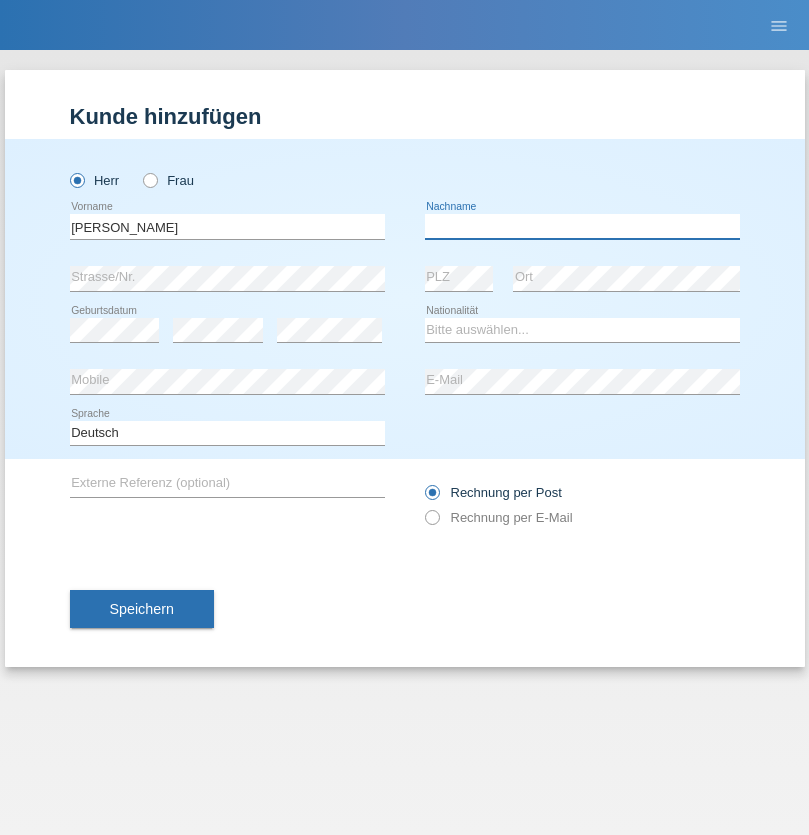 click at bounding box center [582, 226] 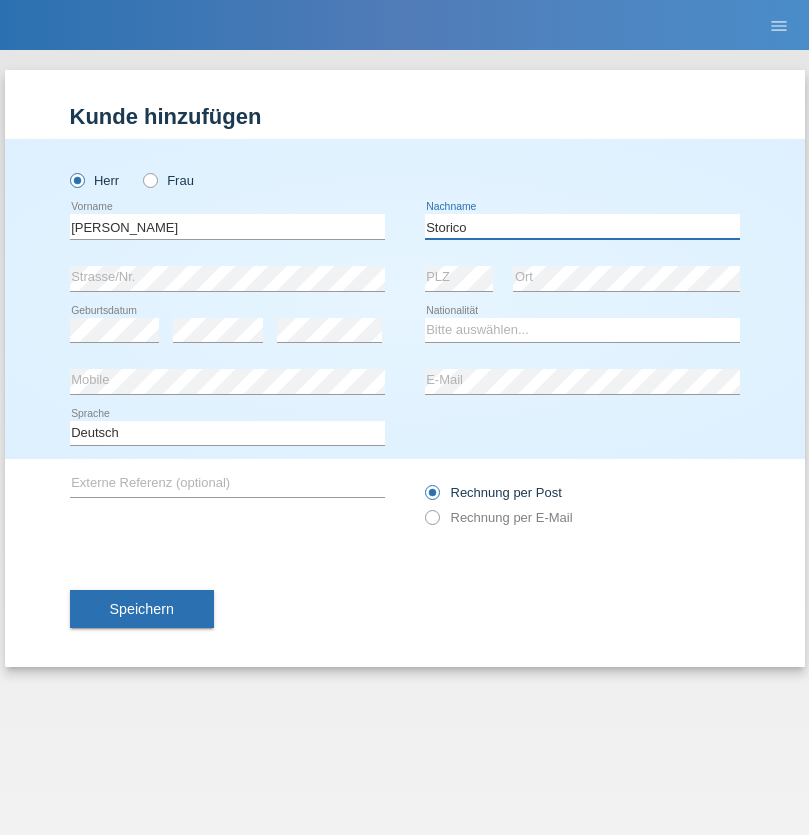 type on "Storico" 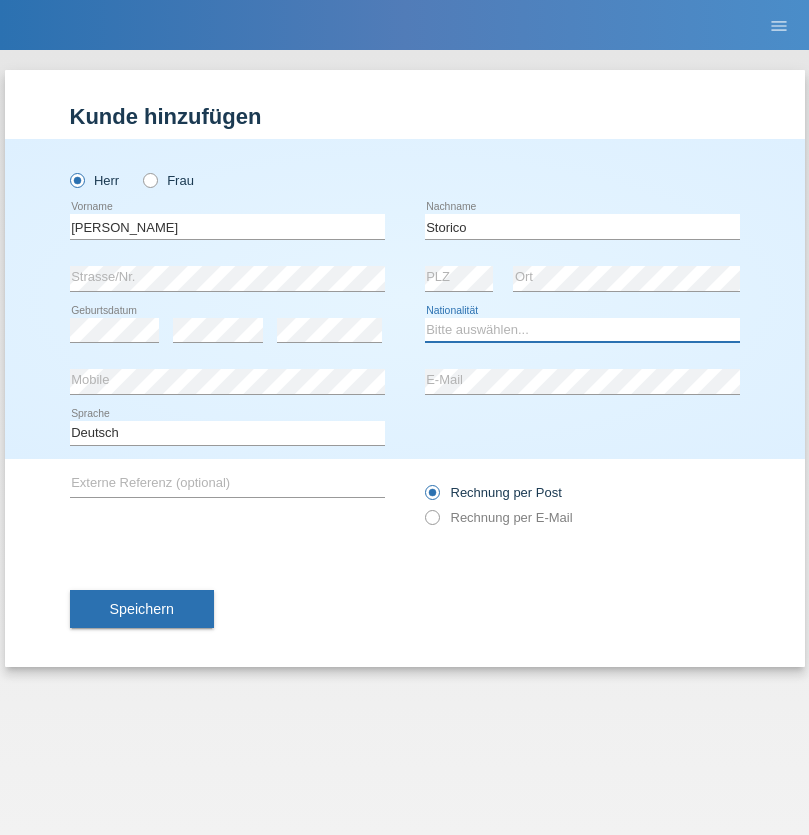select on "IT" 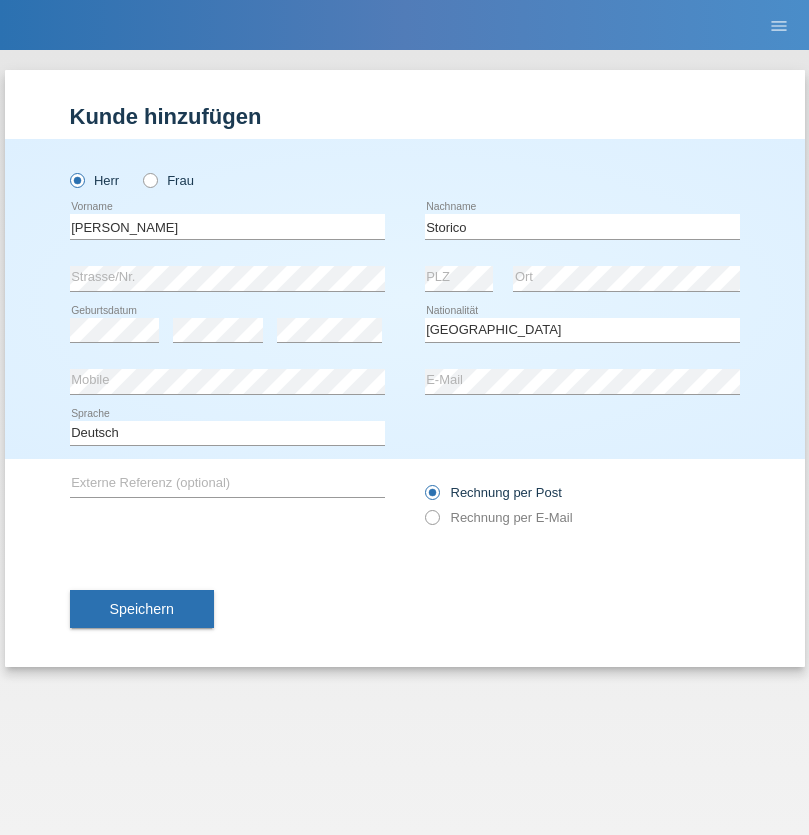 select on "C" 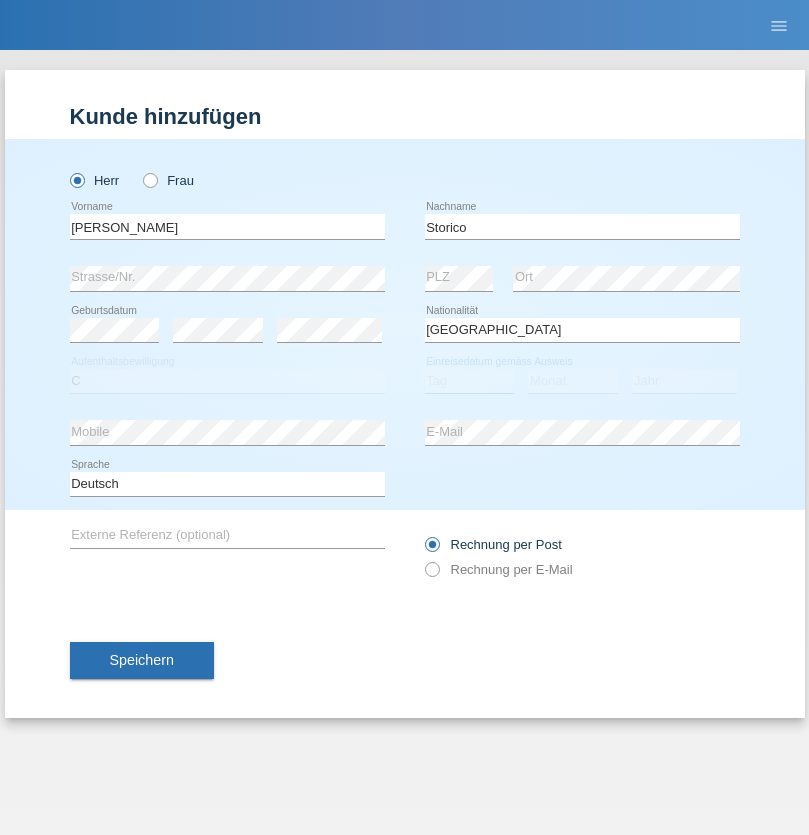 select on "19" 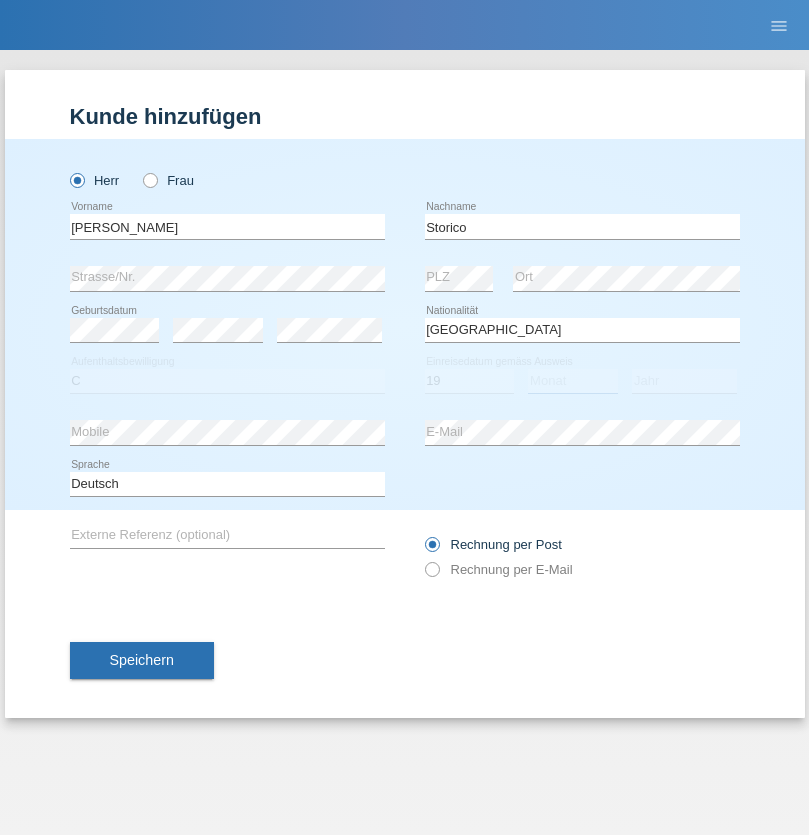 select on "07" 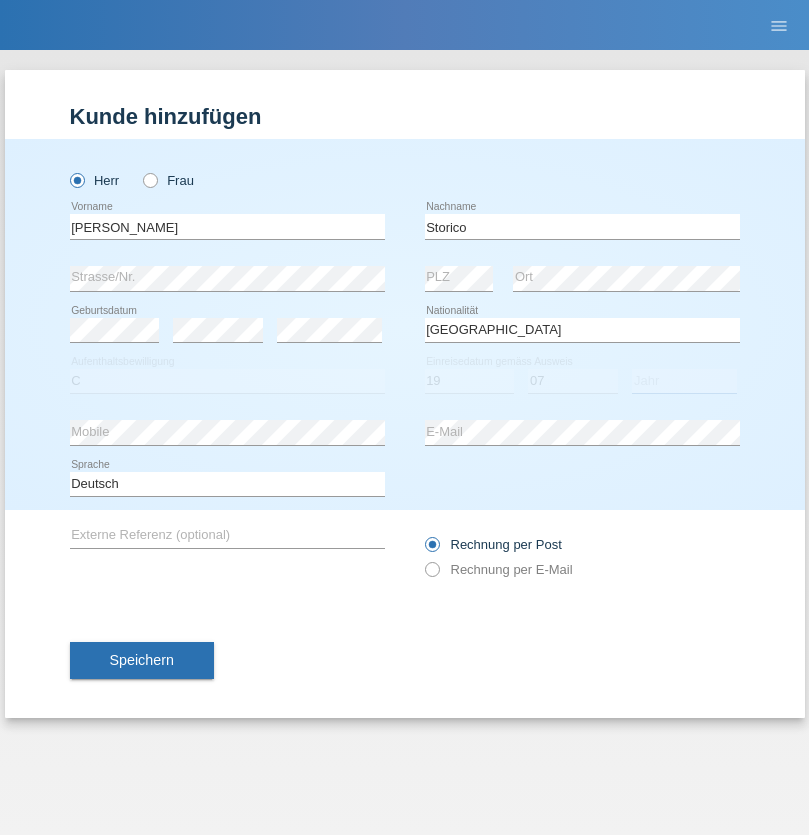 select on "2021" 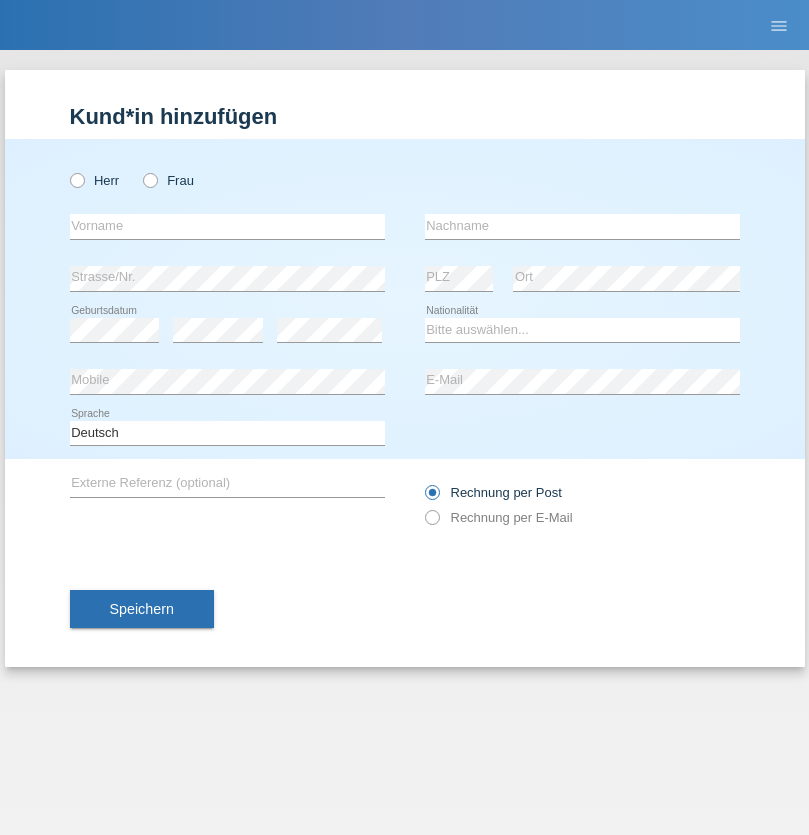 scroll, scrollTop: 0, scrollLeft: 0, axis: both 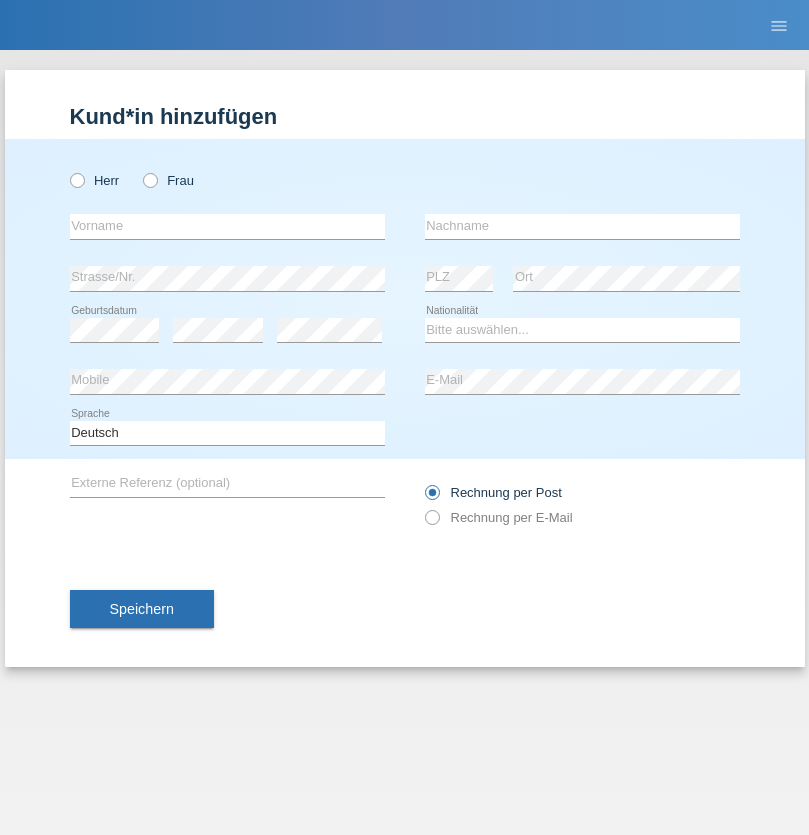 radio on "true" 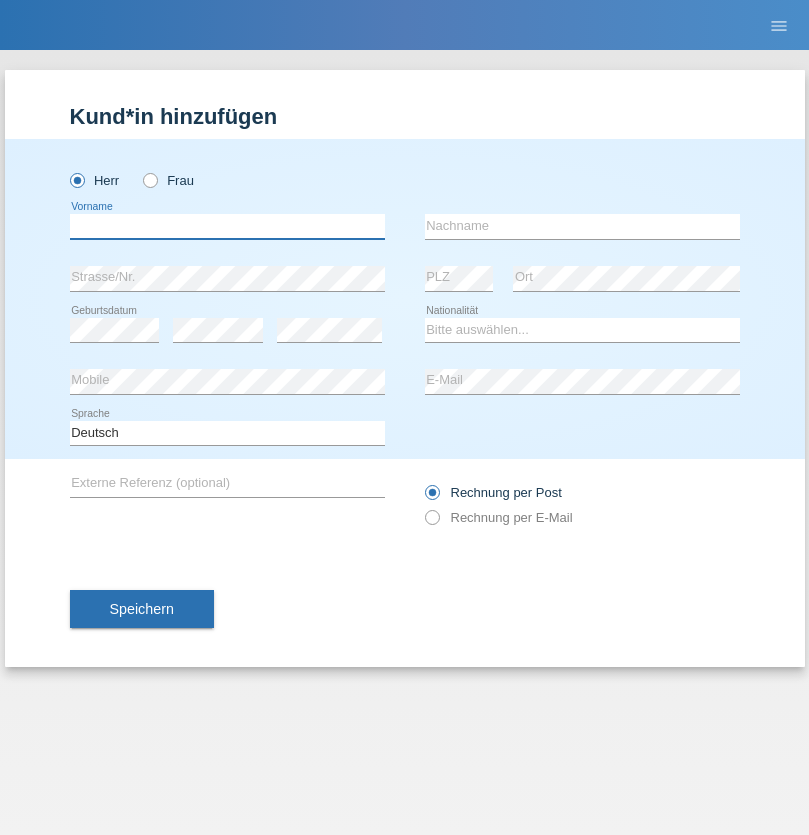 click at bounding box center [227, 226] 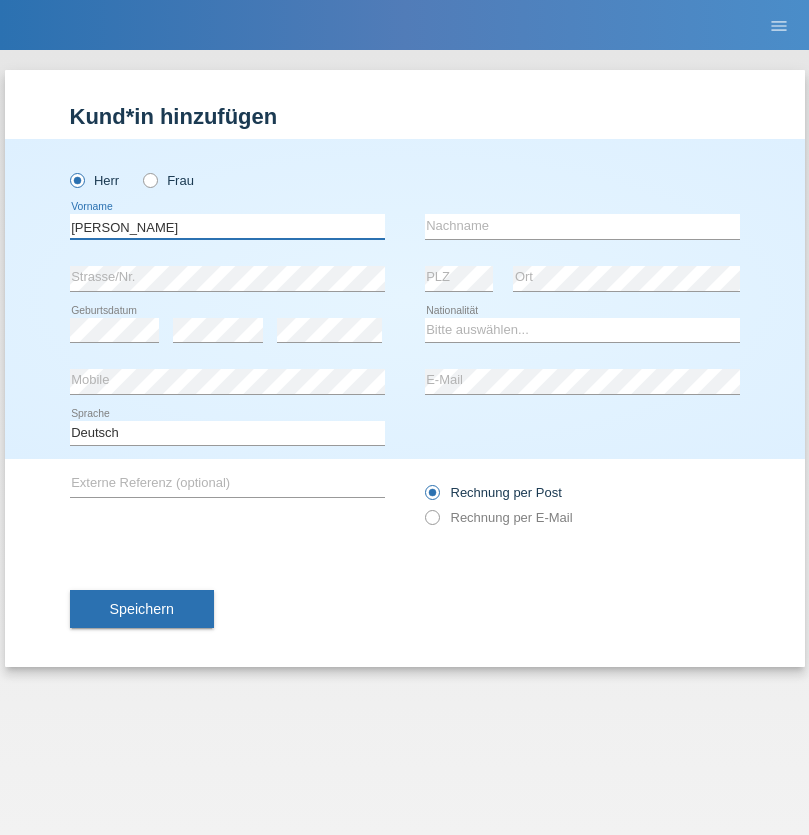 type on "[PERSON_NAME]" 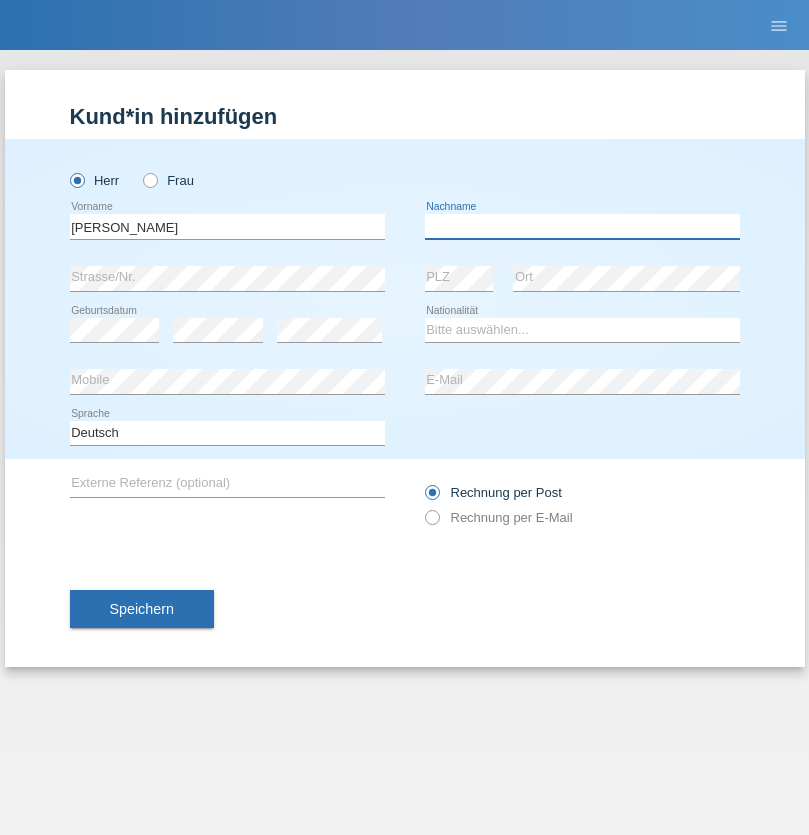 click at bounding box center (582, 226) 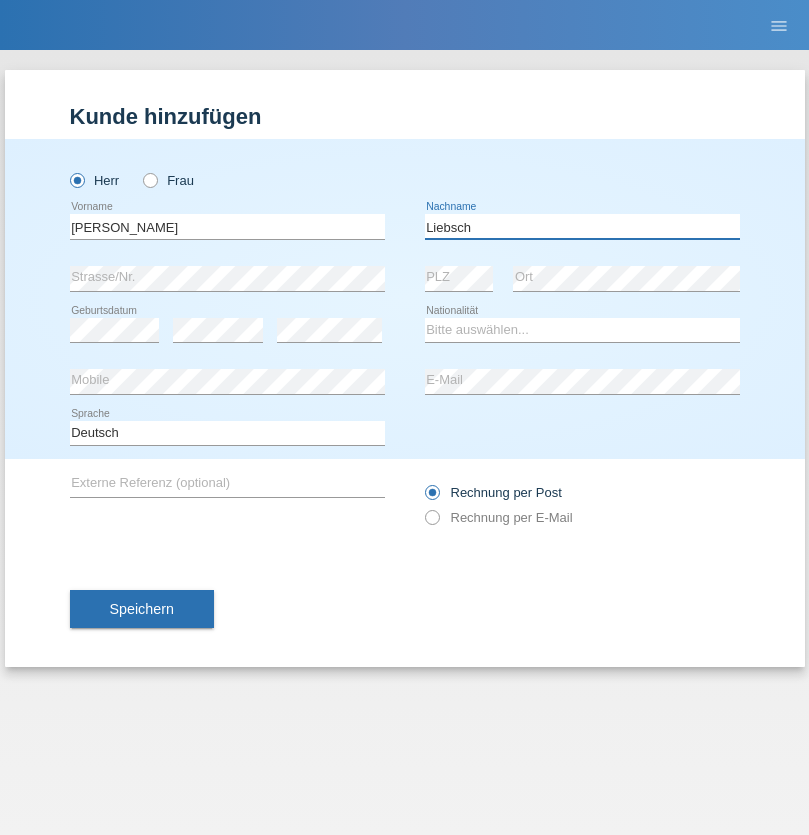 type on "Liebsch" 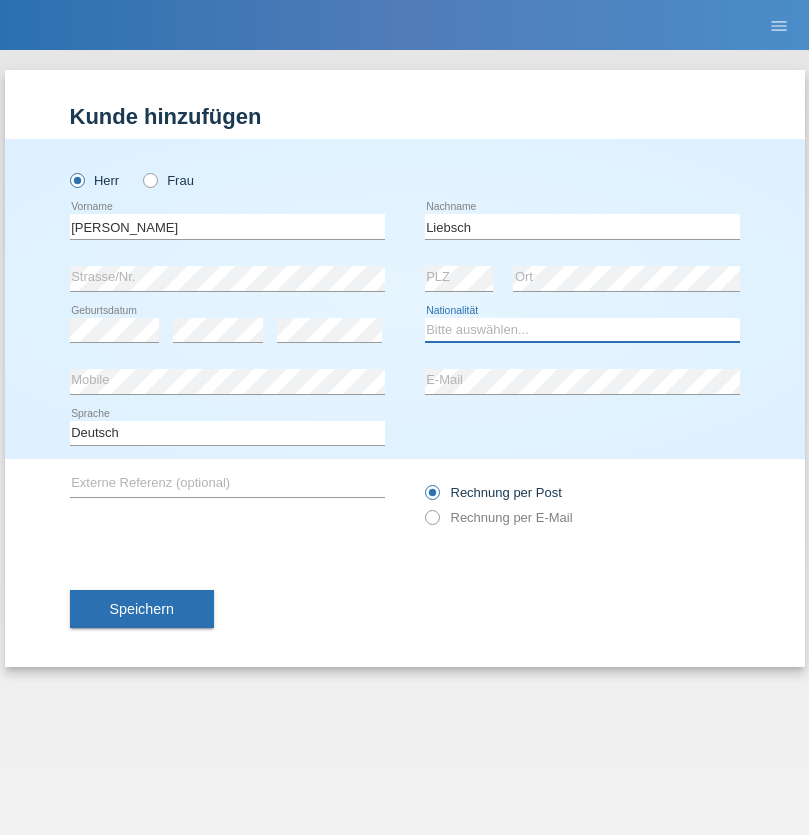 select on "DE" 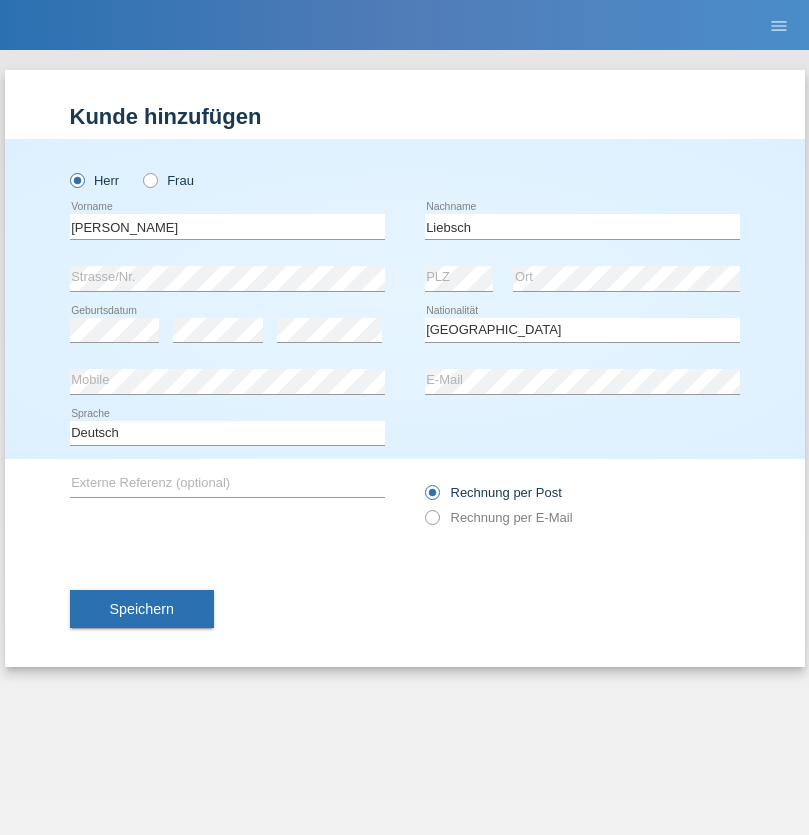 select on "C" 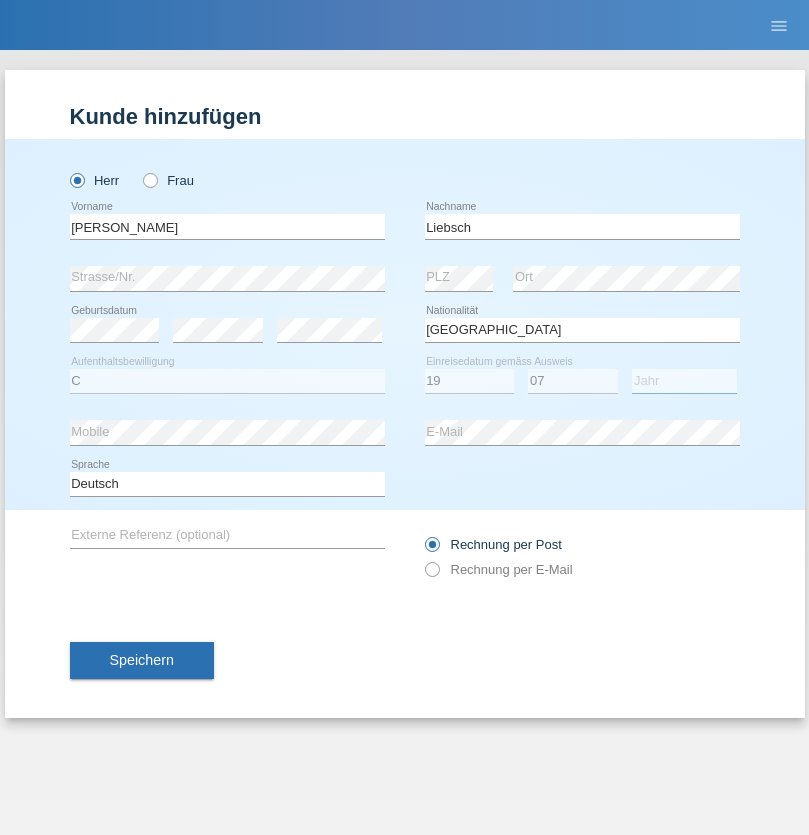 select on "2021" 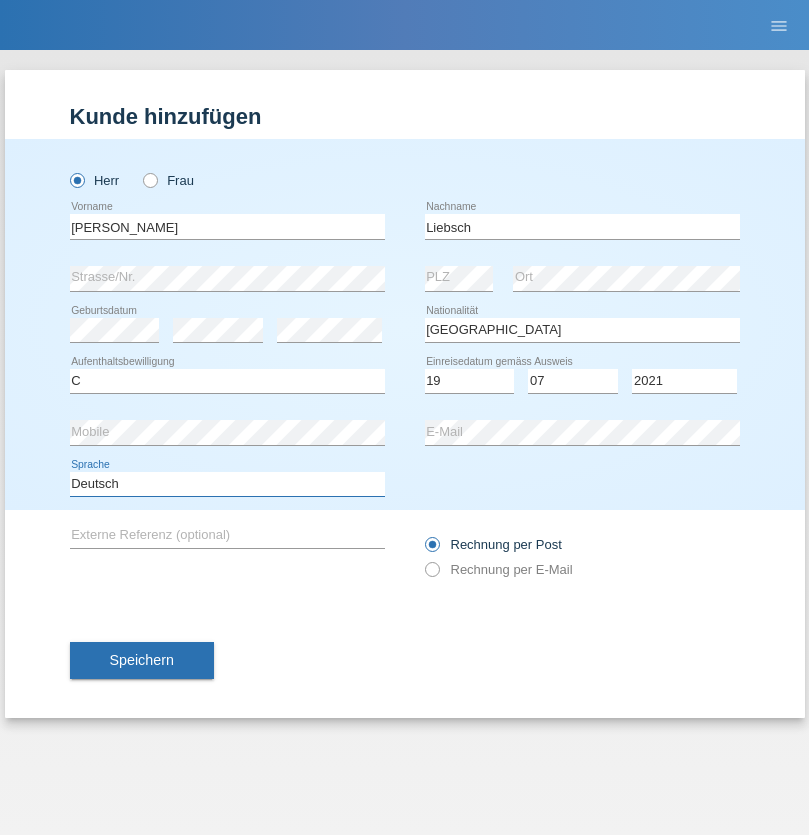 select on "en" 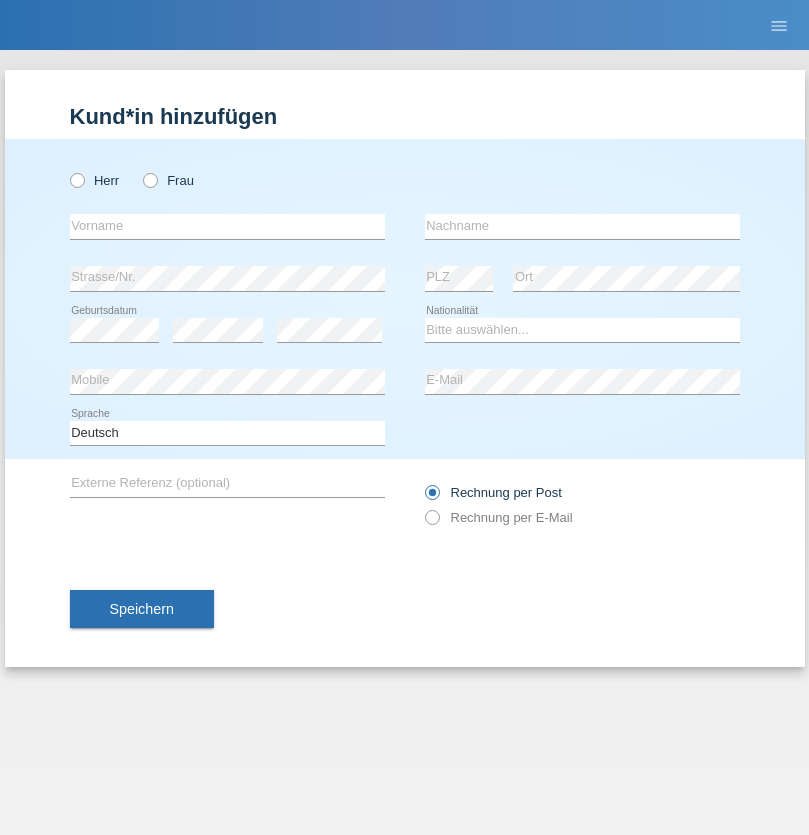 scroll, scrollTop: 0, scrollLeft: 0, axis: both 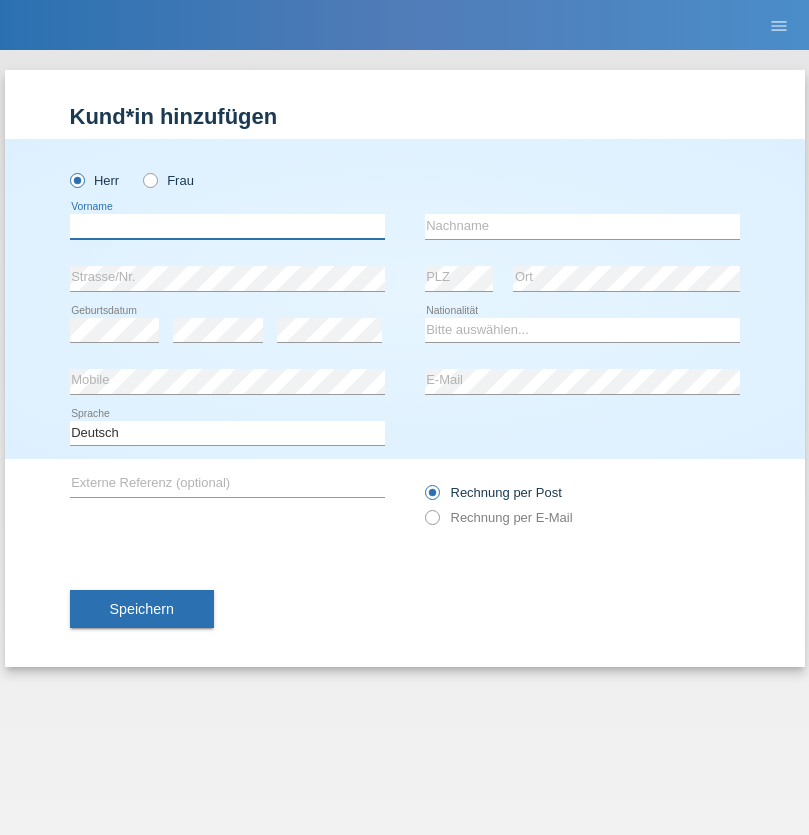 click at bounding box center [227, 226] 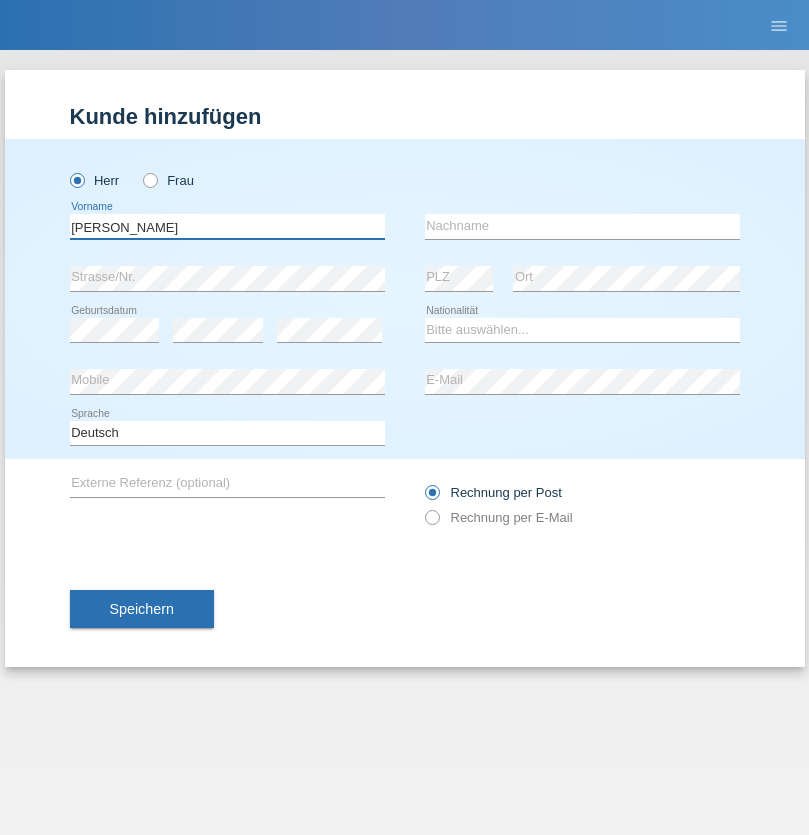 type on "Paolo" 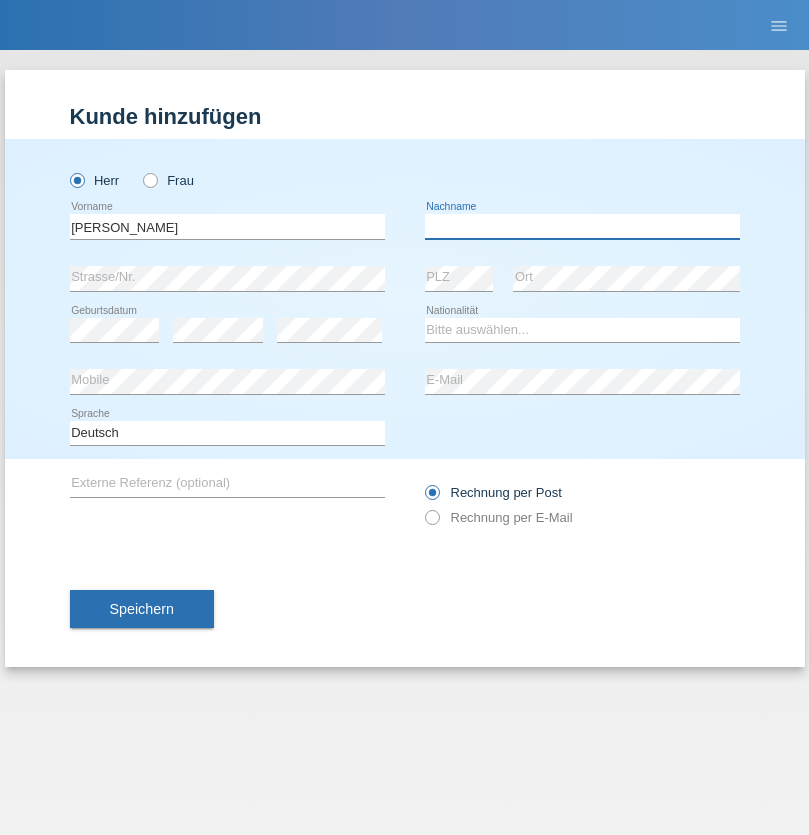 click at bounding box center [582, 226] 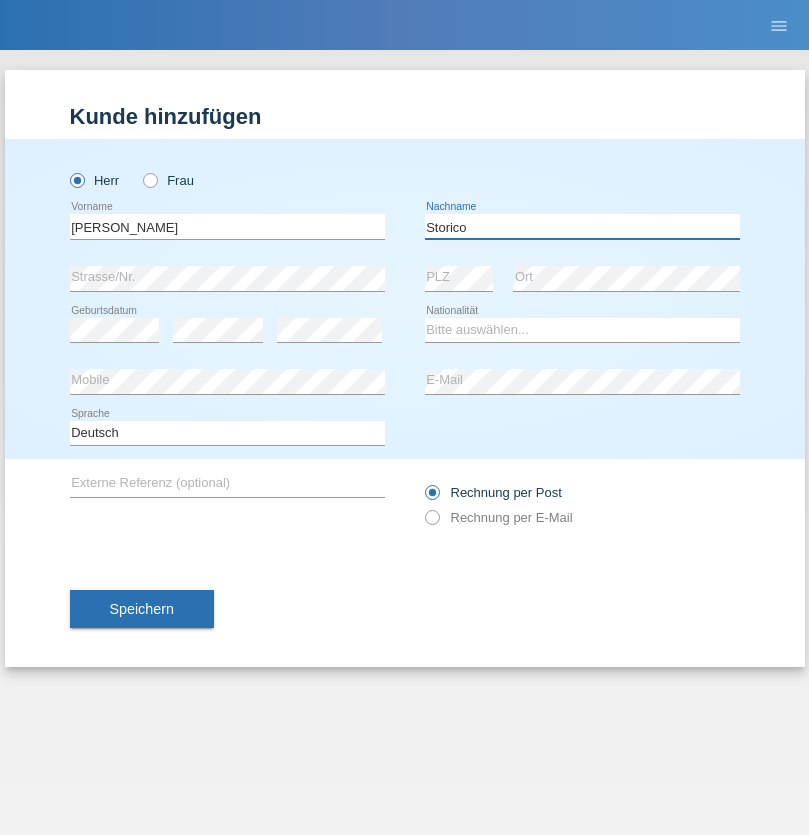 type on "Storico" 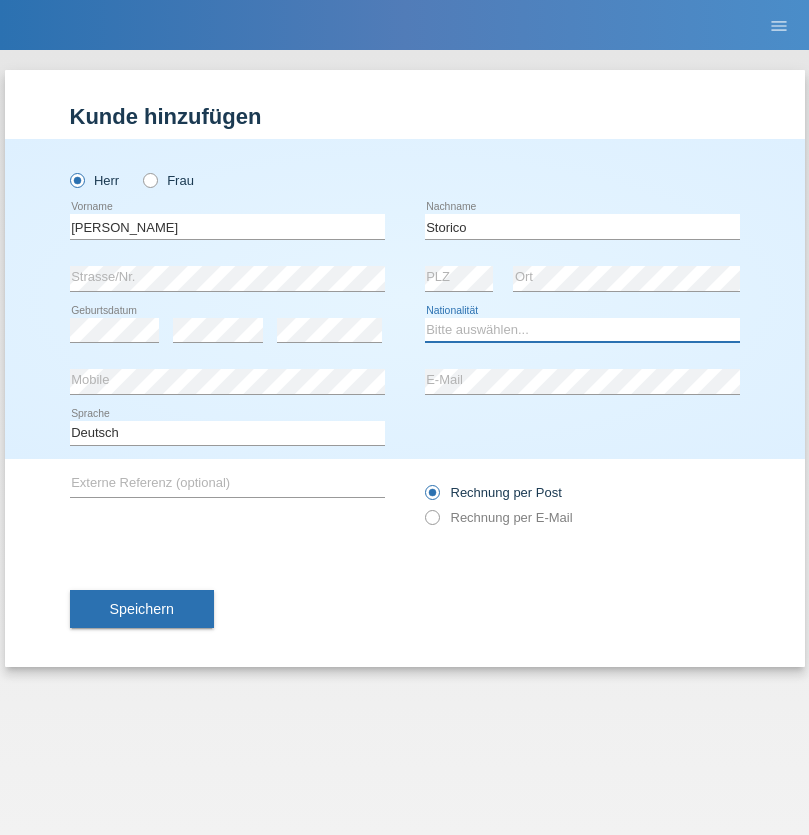select on "IT" 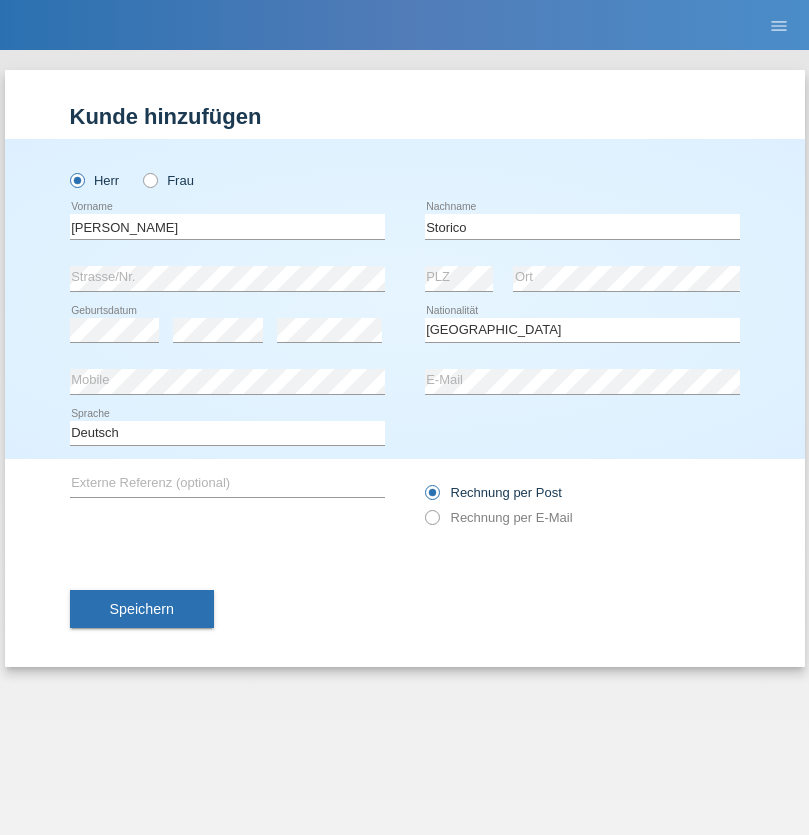 select on "C" 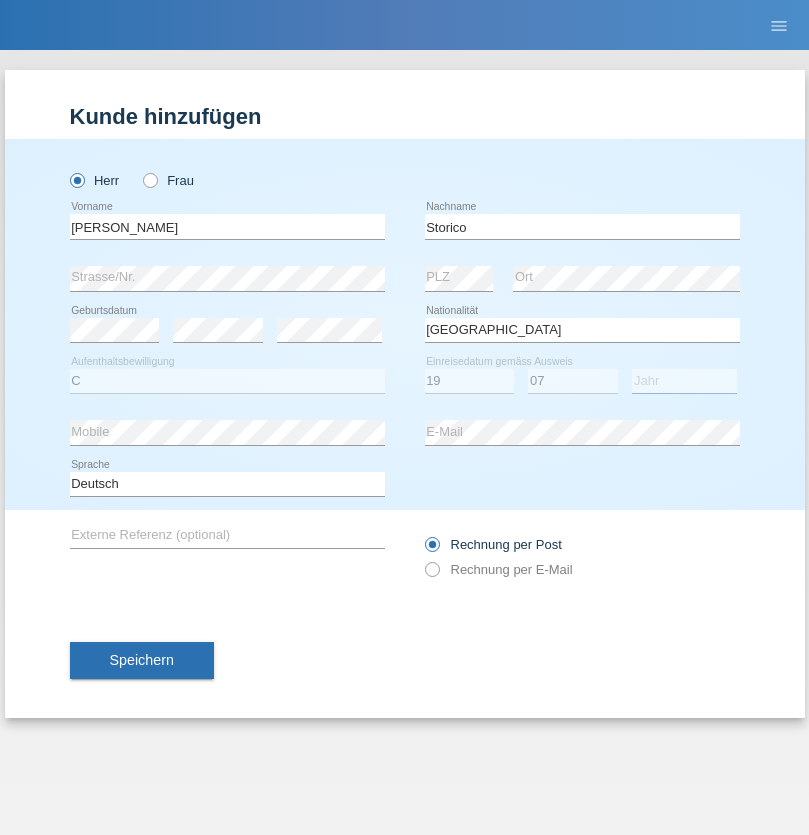 select on "2021" 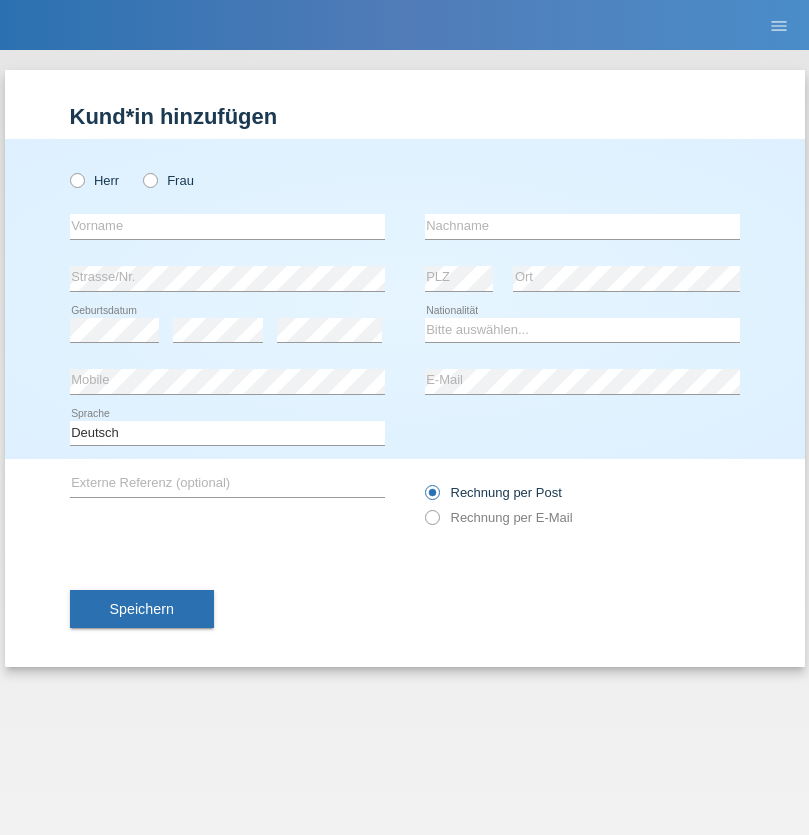 scroll, scrollTop: 0, scrollLeft: 0, axis: both 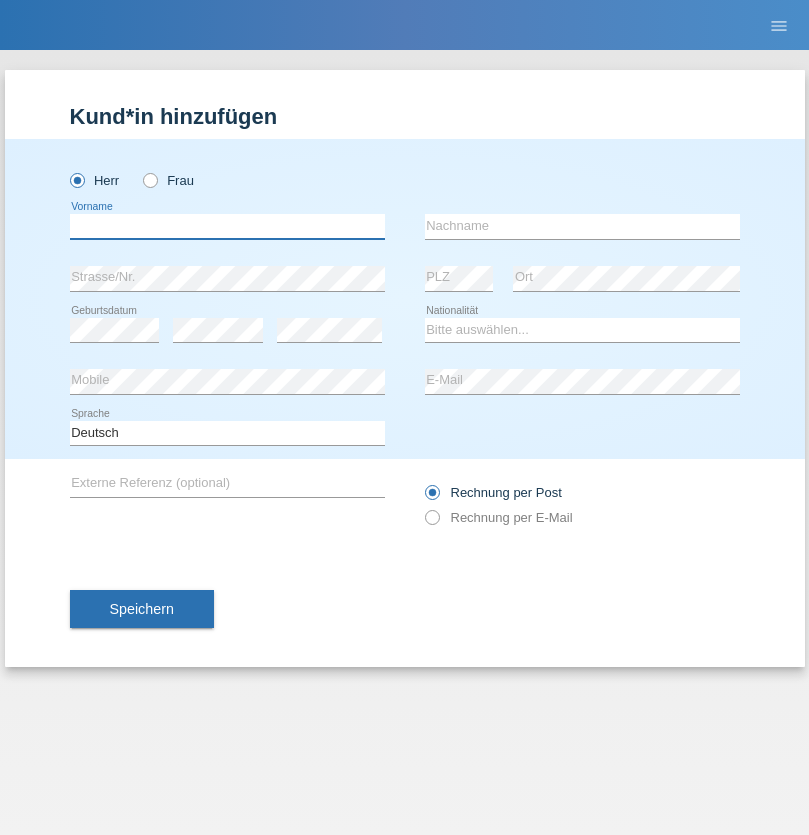 click at bounding box center [227, 226] 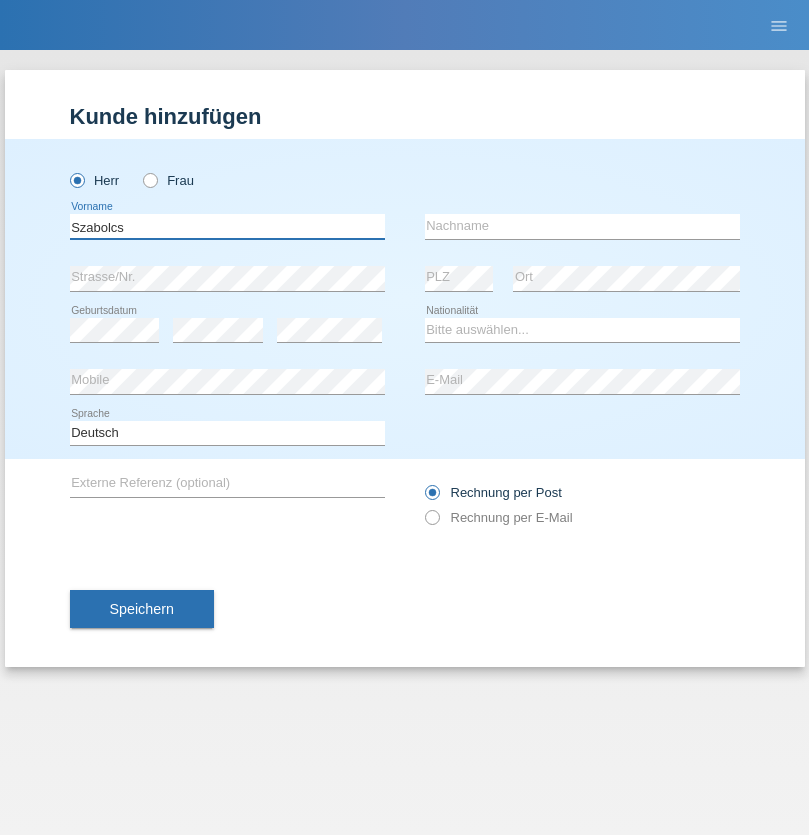 type on "Szabolcs" 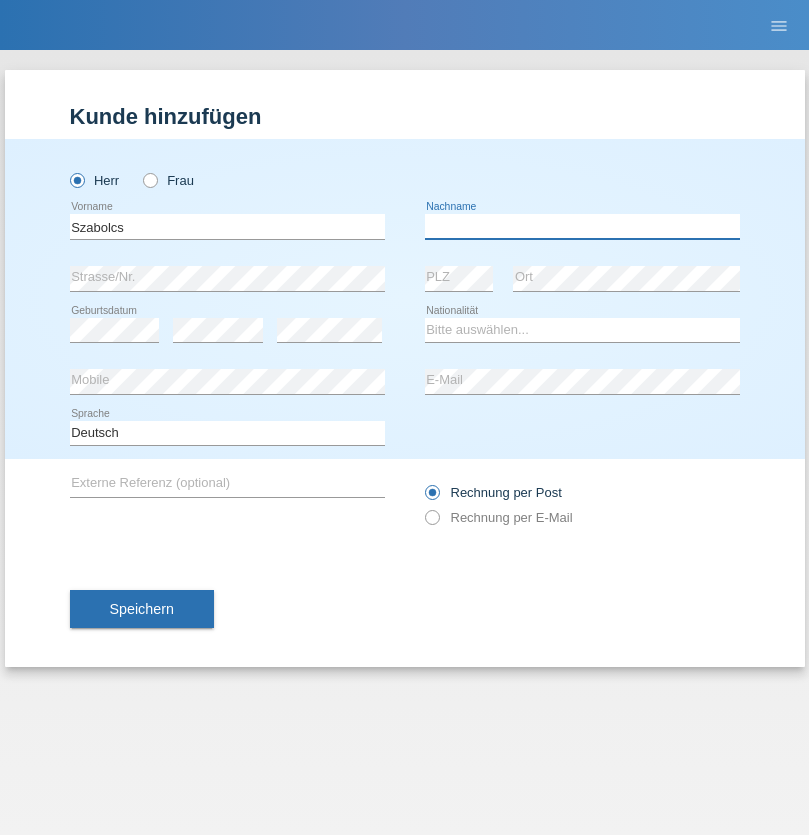 click at bounding box center [582, 226] 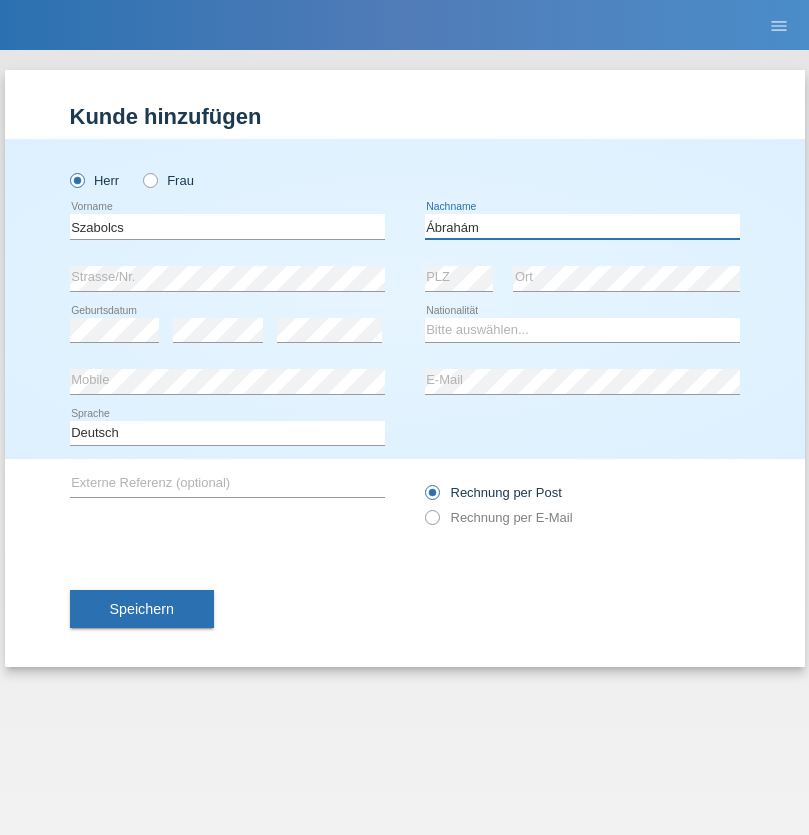 type on "Ábrahám" 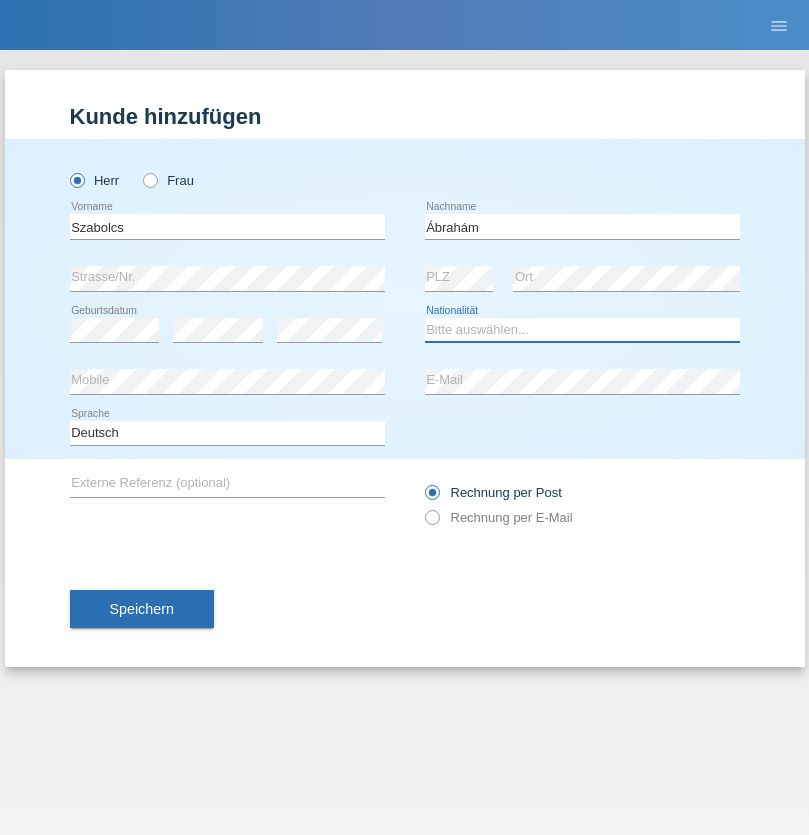 select on "HU" 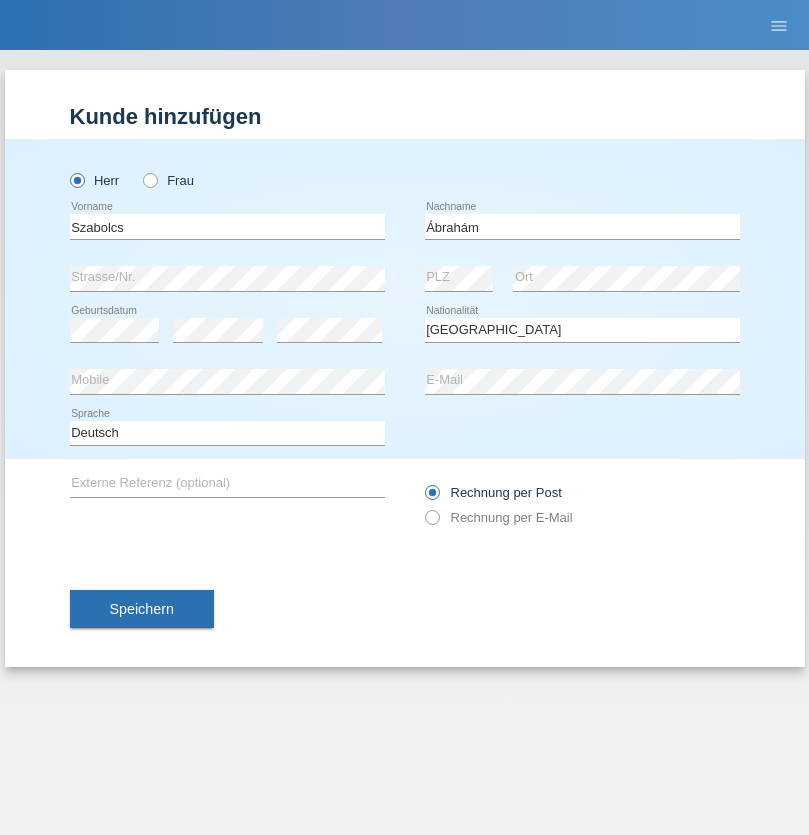 select on "C" 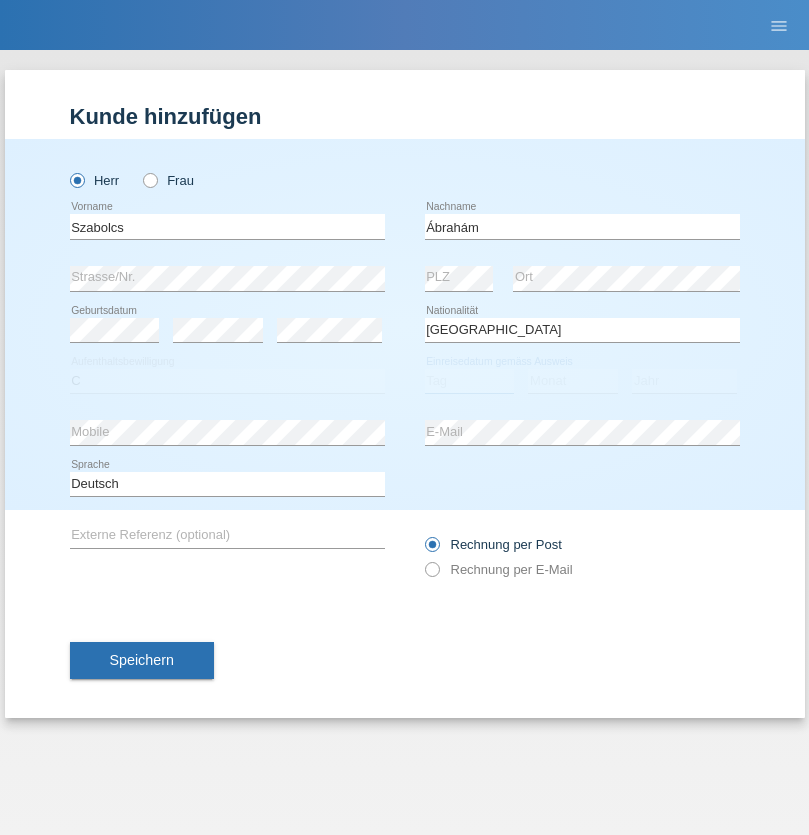select on "09" 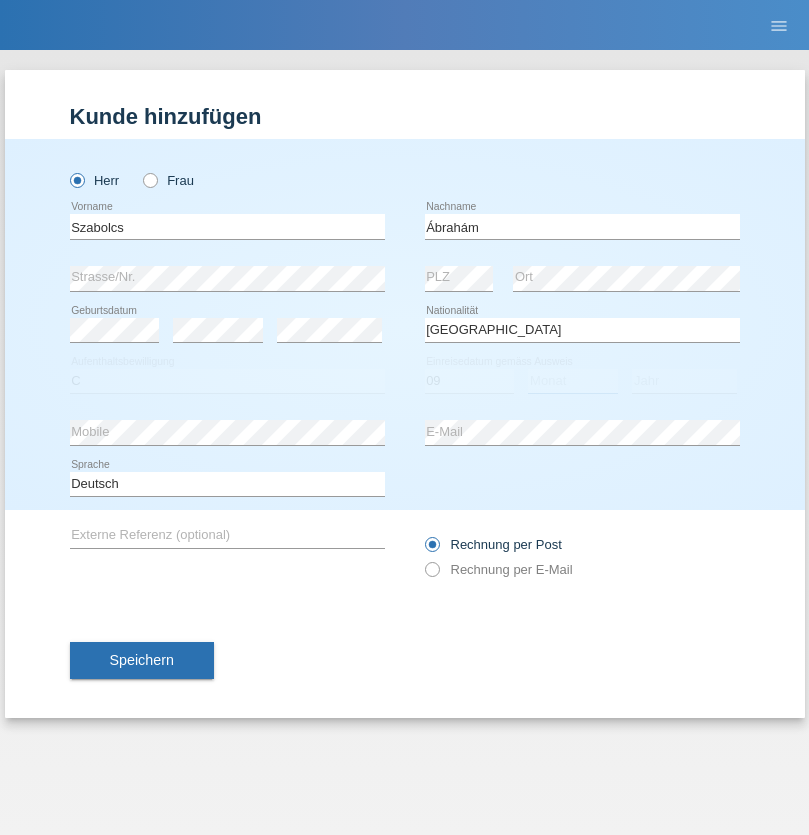 select on "12" 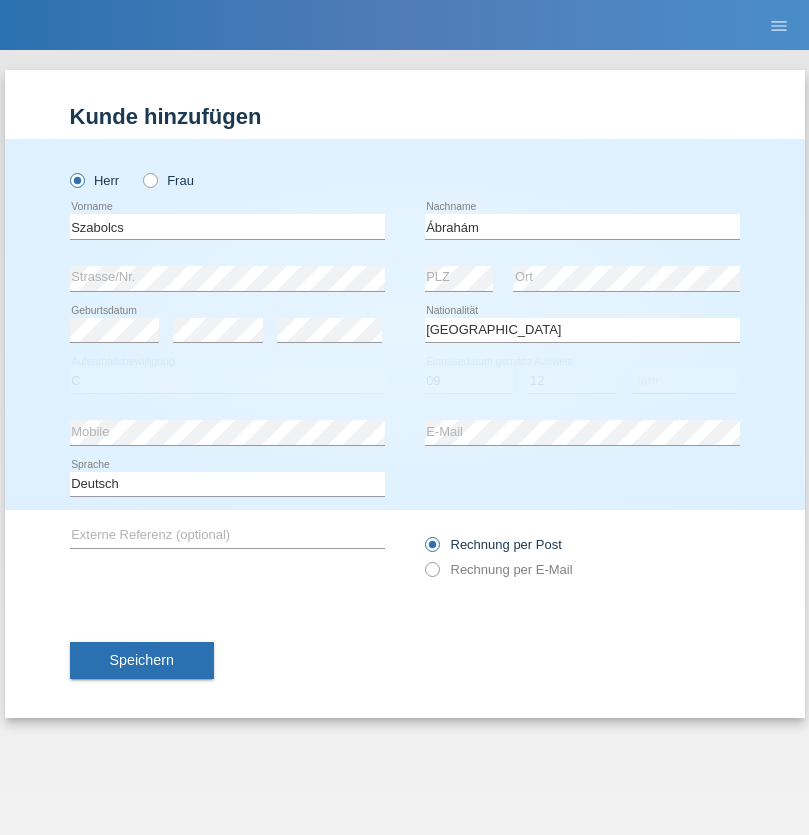select on "2021" 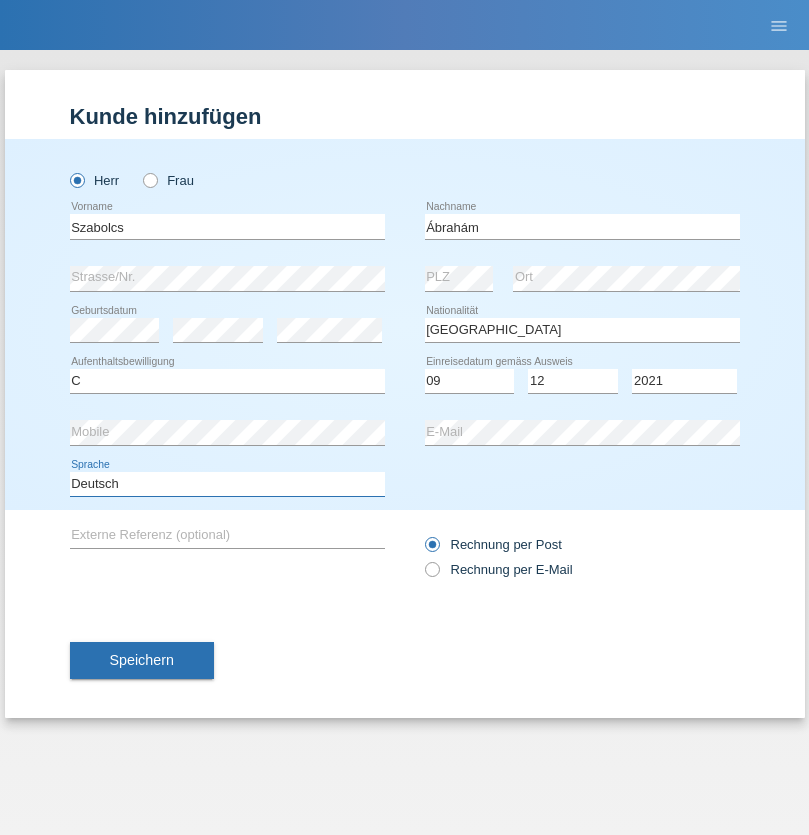 select on "en" 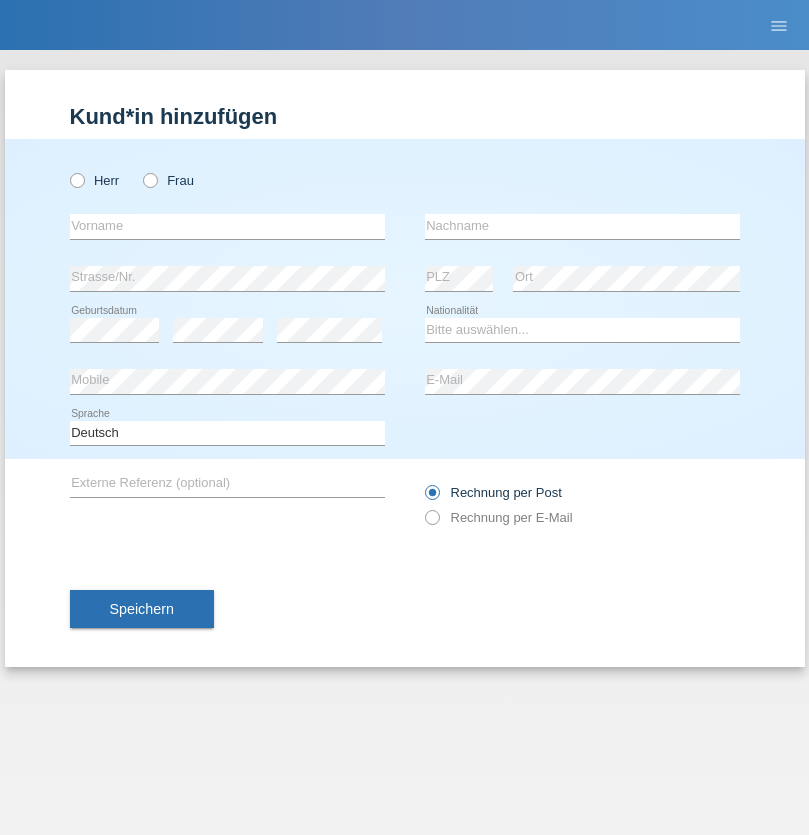 scroll, scrollTop: 0, scrollLeft: 0, axis: both 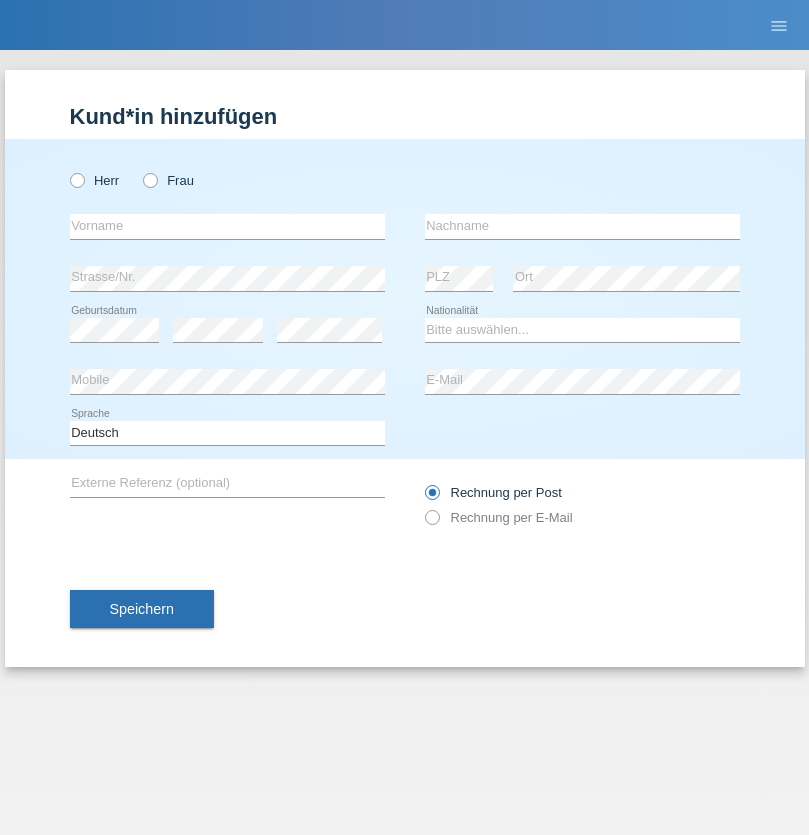 radio on "true" 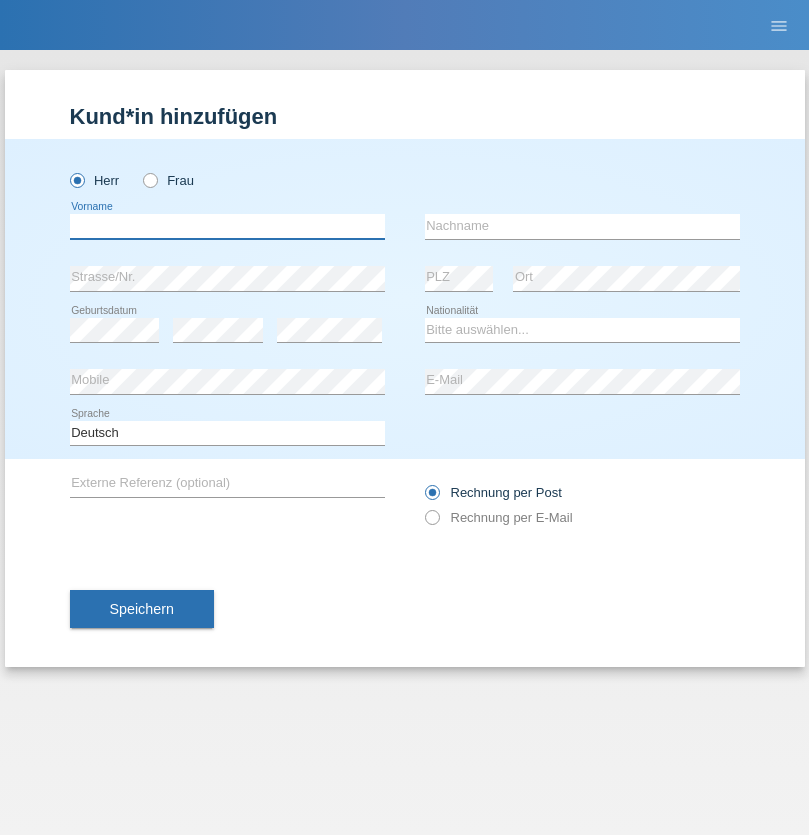 click at bounding box center (227, 226) 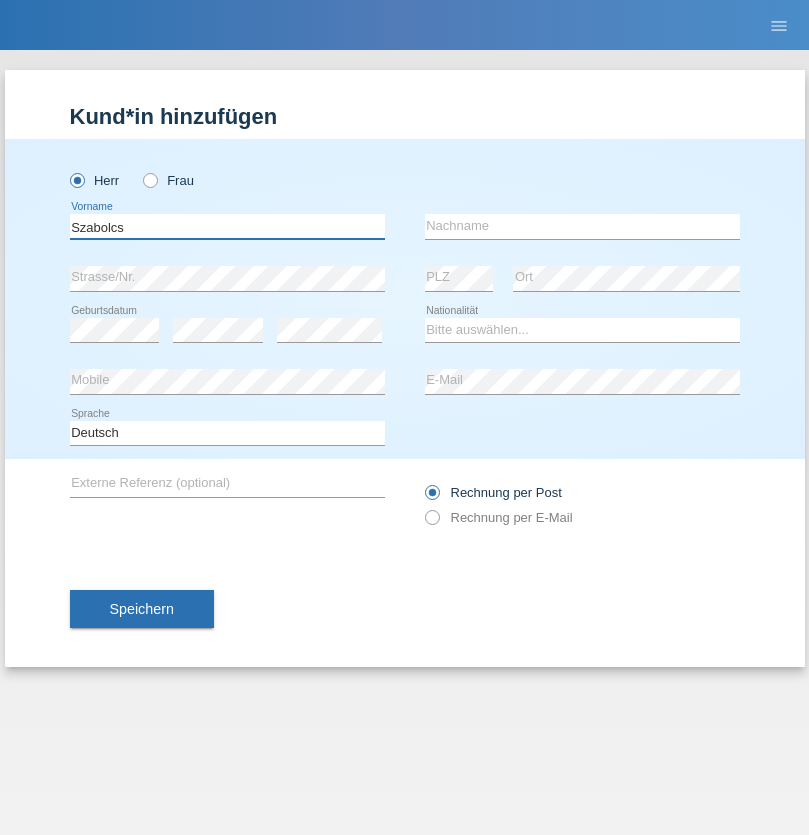 type on "Szabolcs" 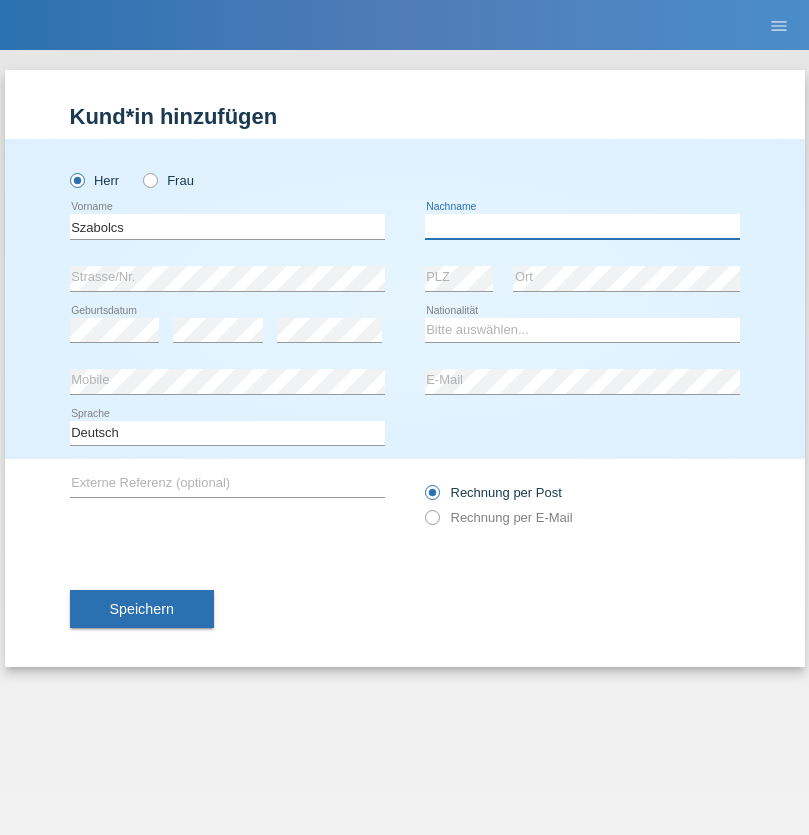 click at bounding box center (582, 226) 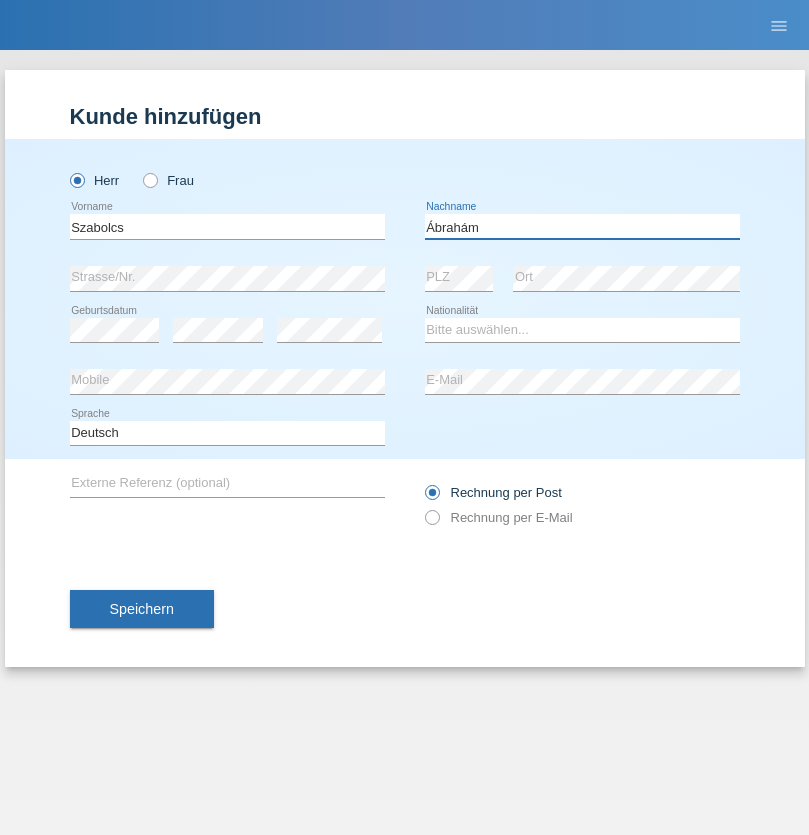 type on "Ábrahám" 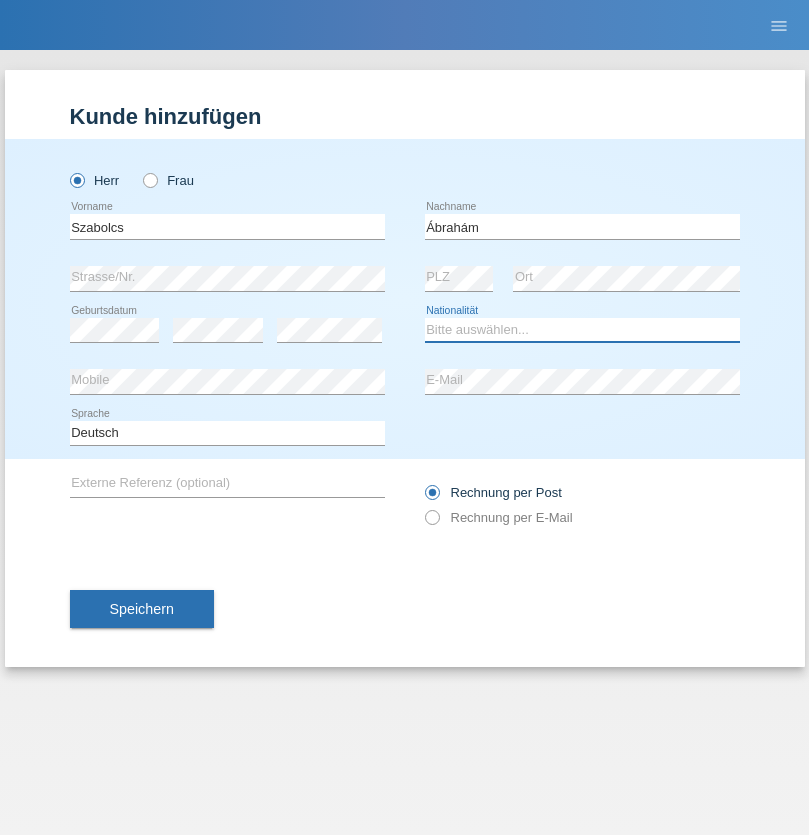 select on "HU" 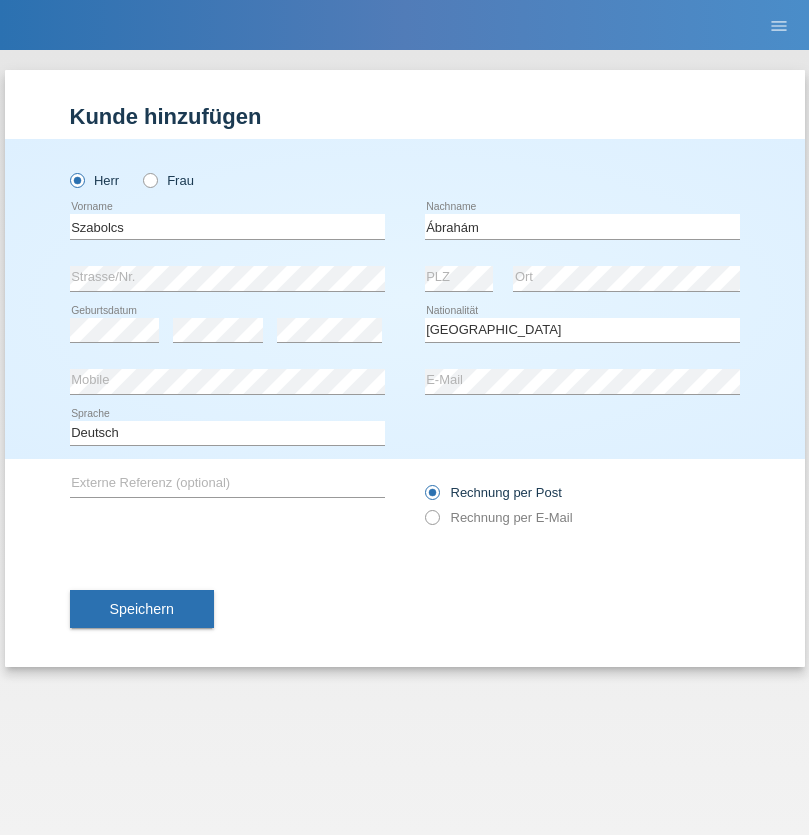 select on "C" 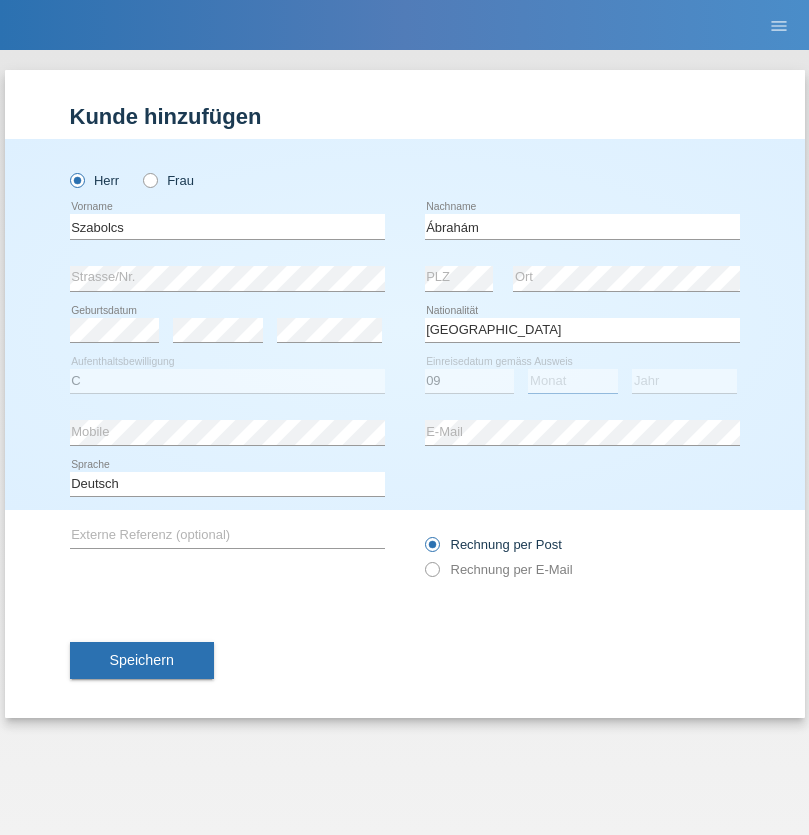 select on "12" 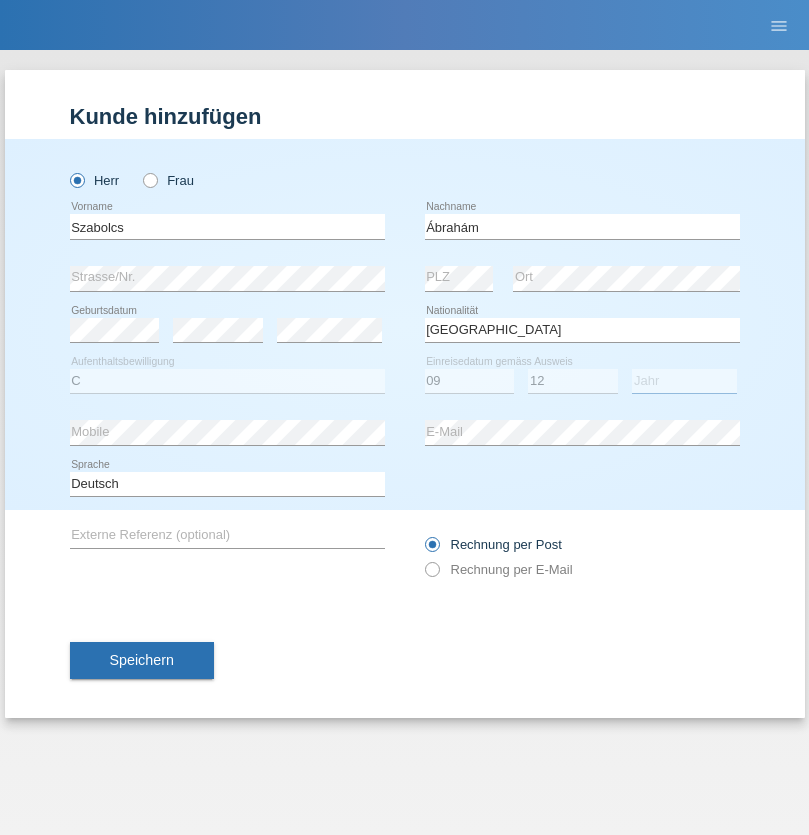 select on "2021" 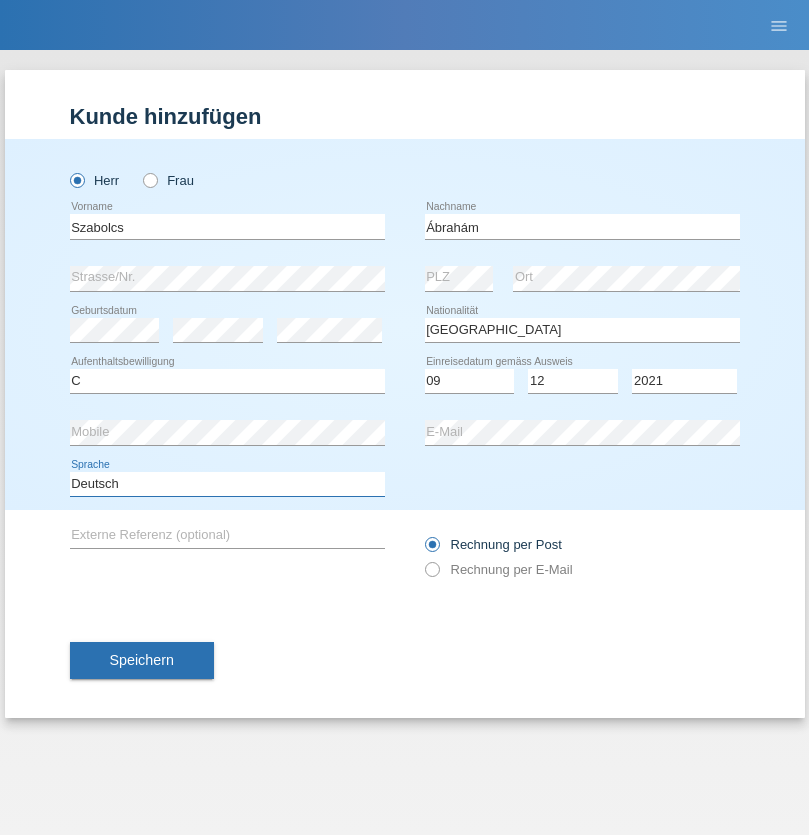 select on "en" 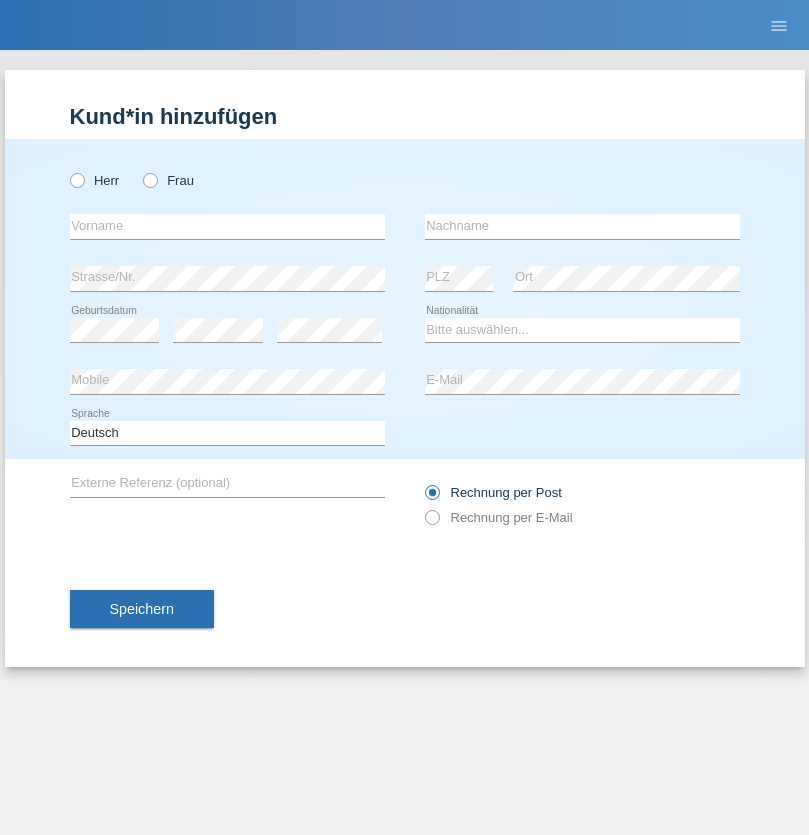 scroll, scrollTop: 0, scrollLeft: 0, axis: both 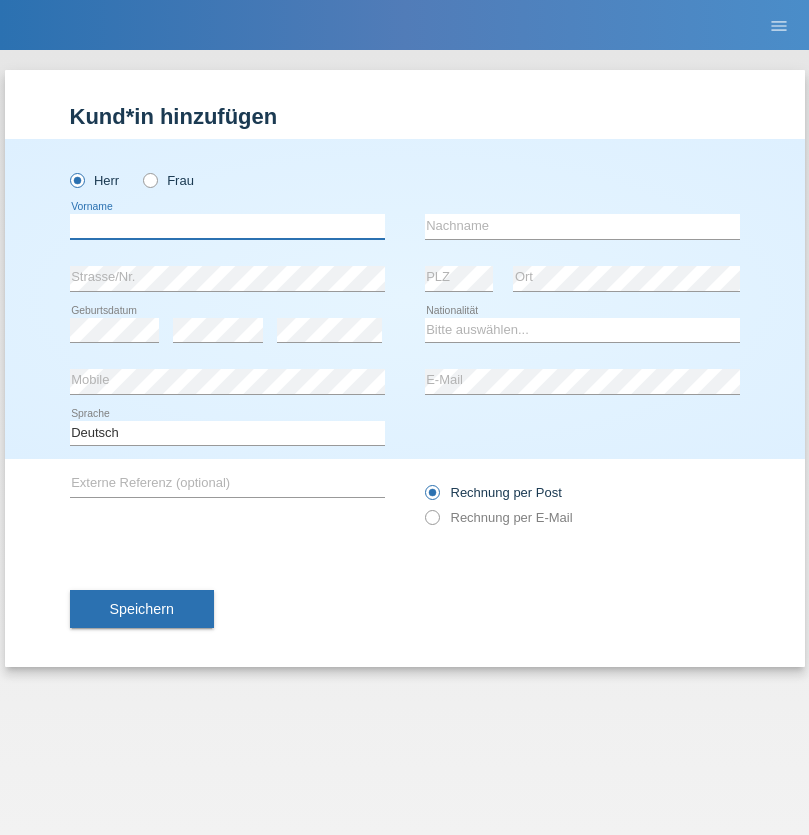 click at bounding box center [227, 226] 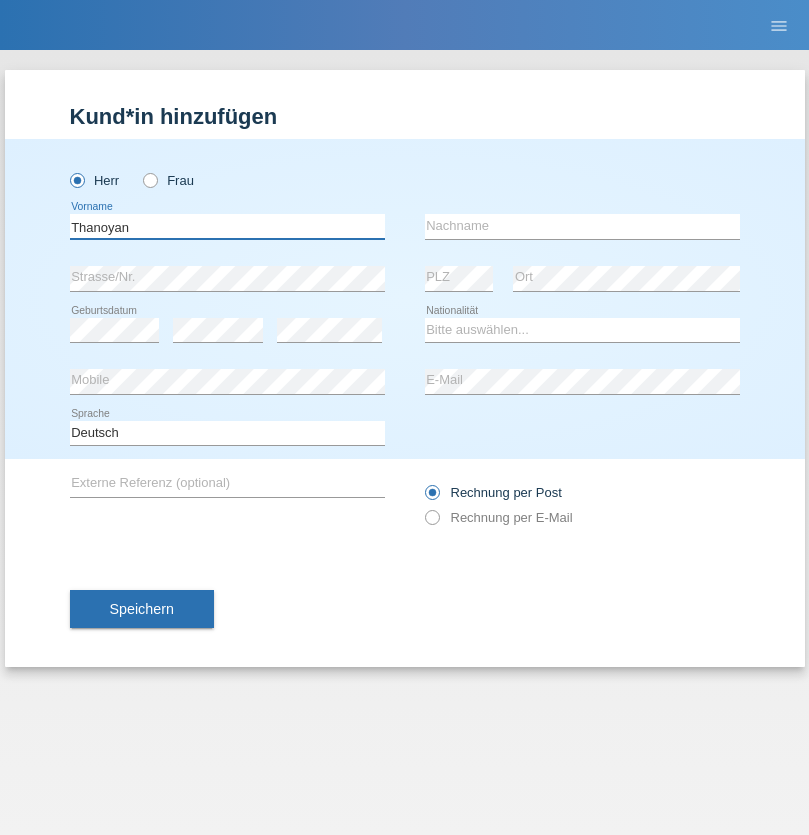 type on "Thanoyan" 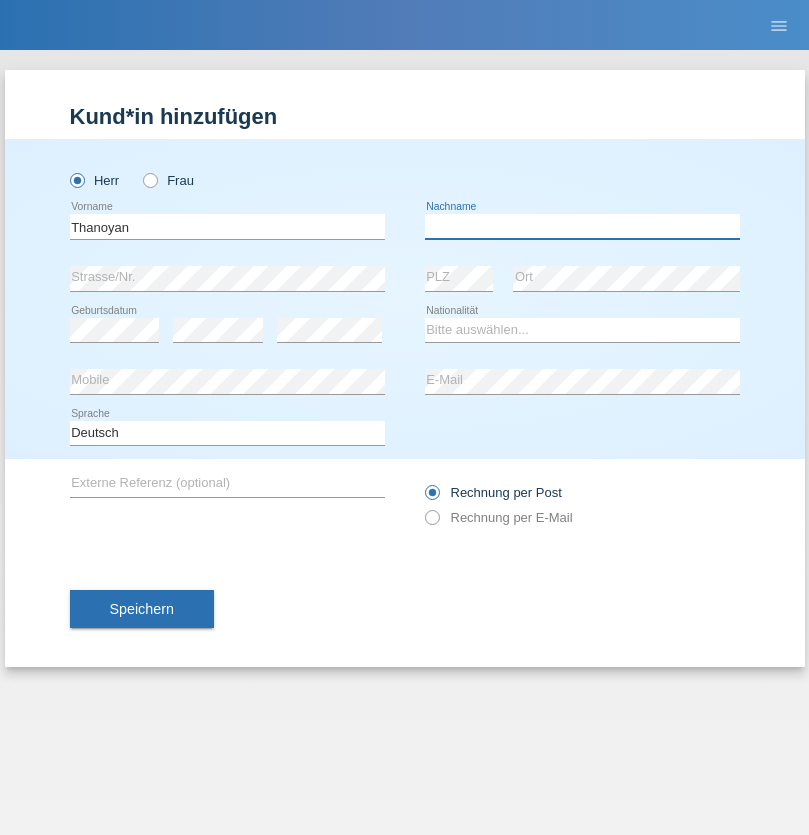 click at bounding box center [582, 226] 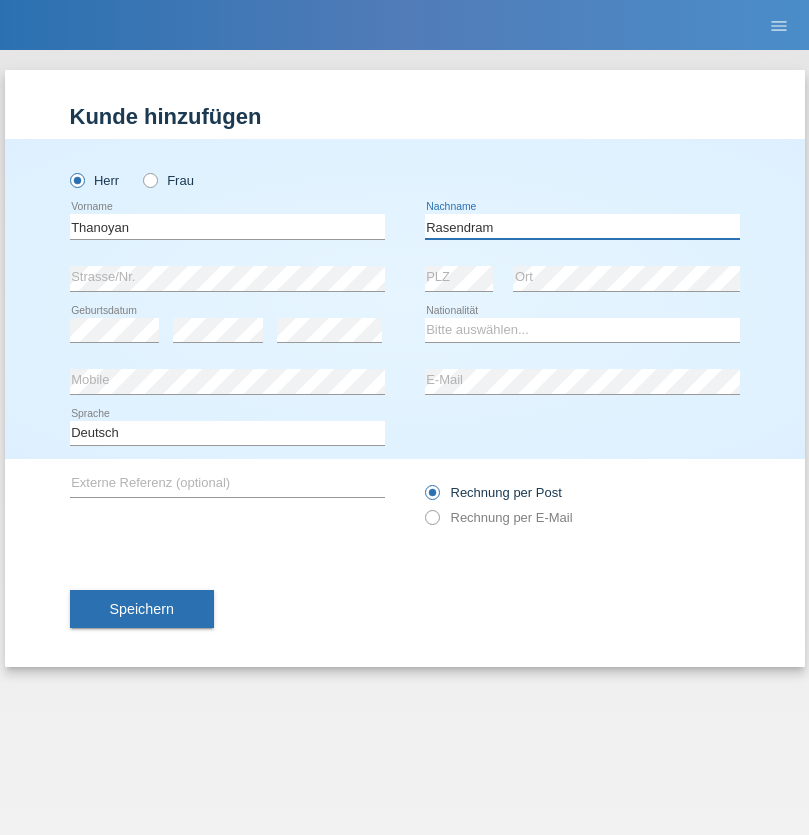 type on "Rasendram" 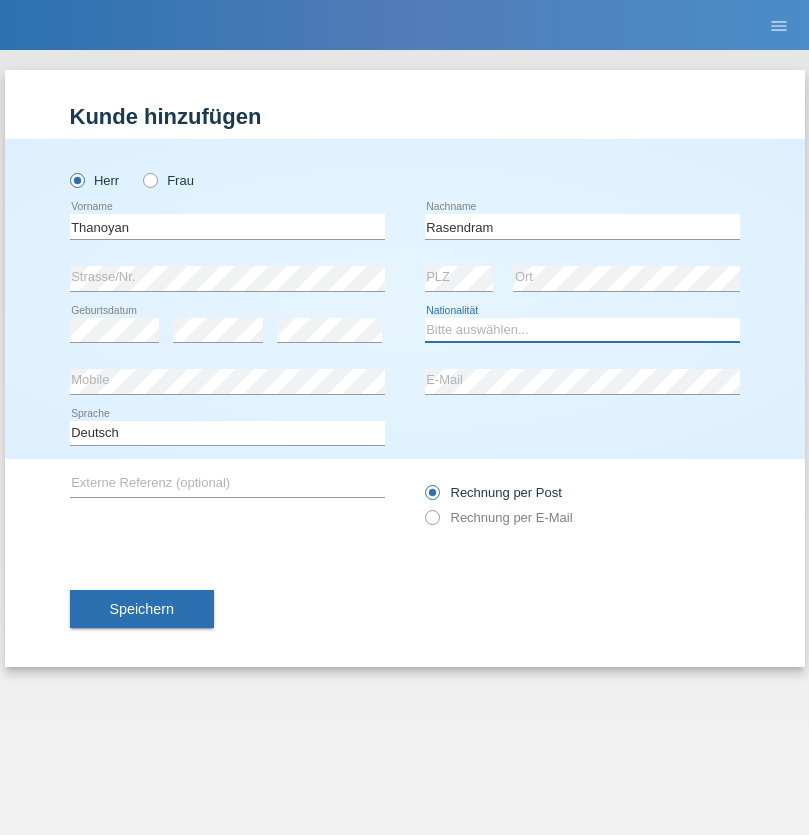 select on "LK" 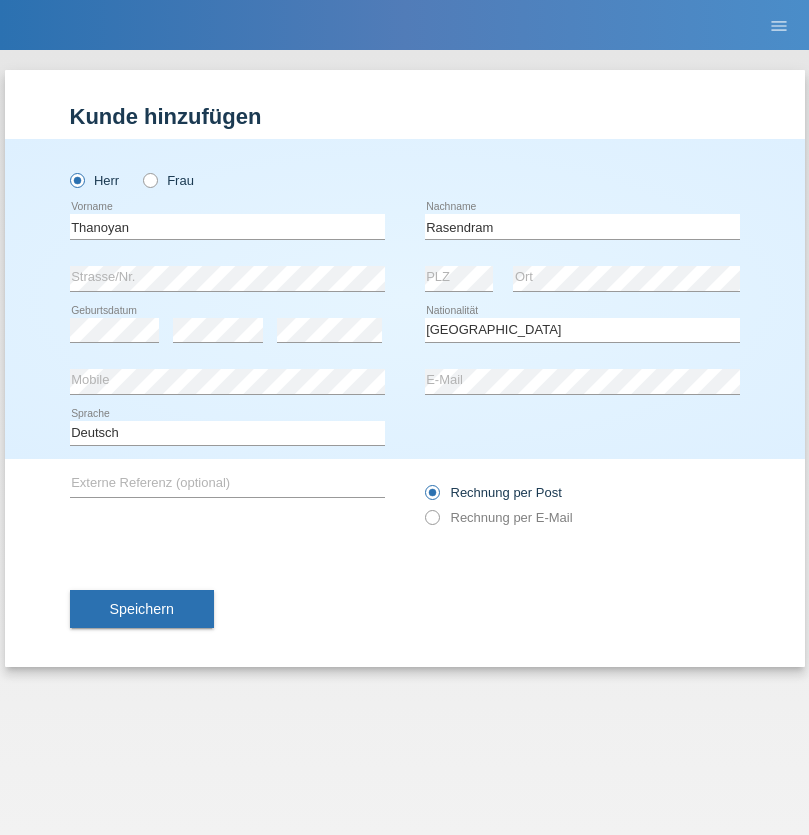 select on "C" 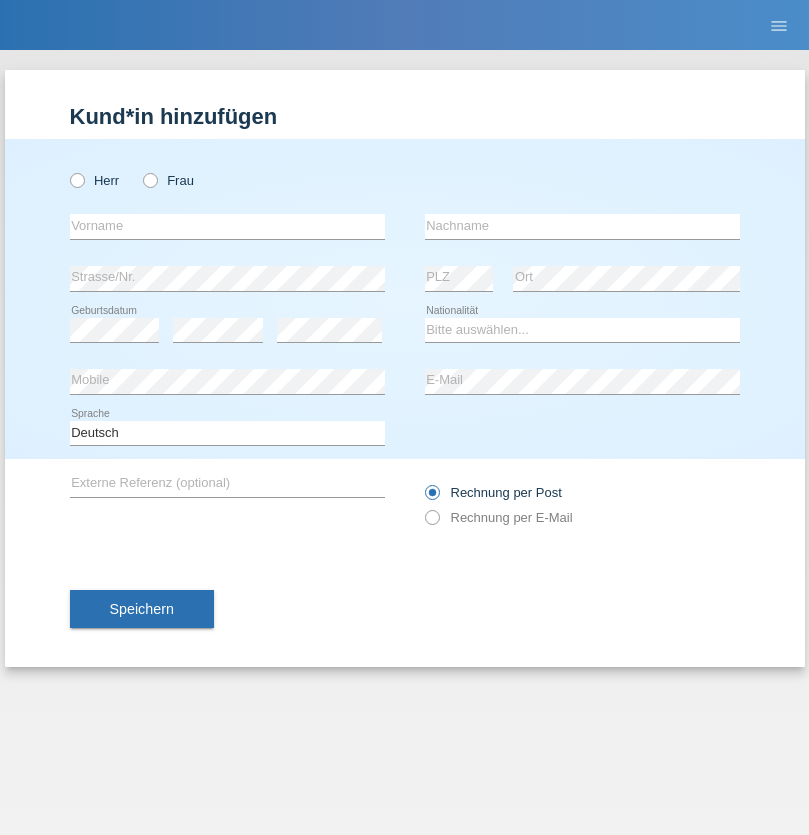 scroll, scrollTop: 0, scrollLeft: 0, axis: both 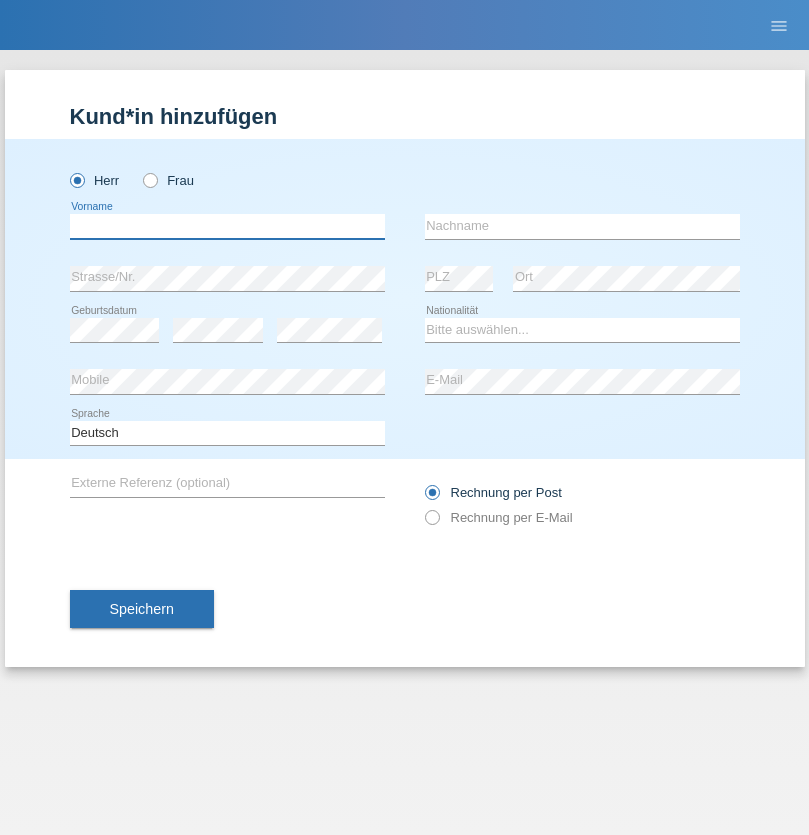 click at bounding box center [227, 226] 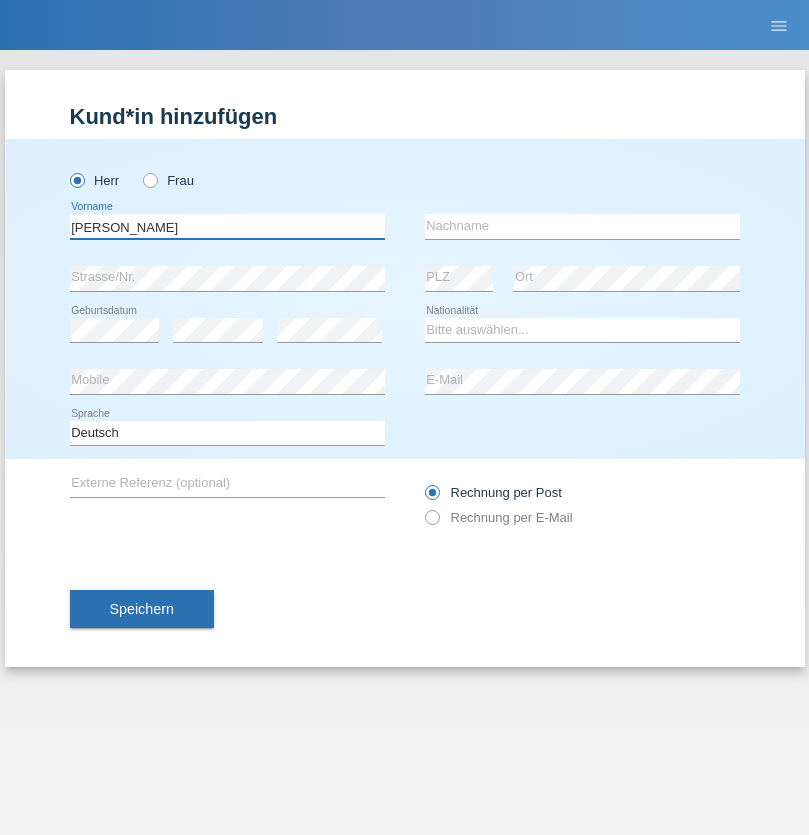 type on "Slawomir" 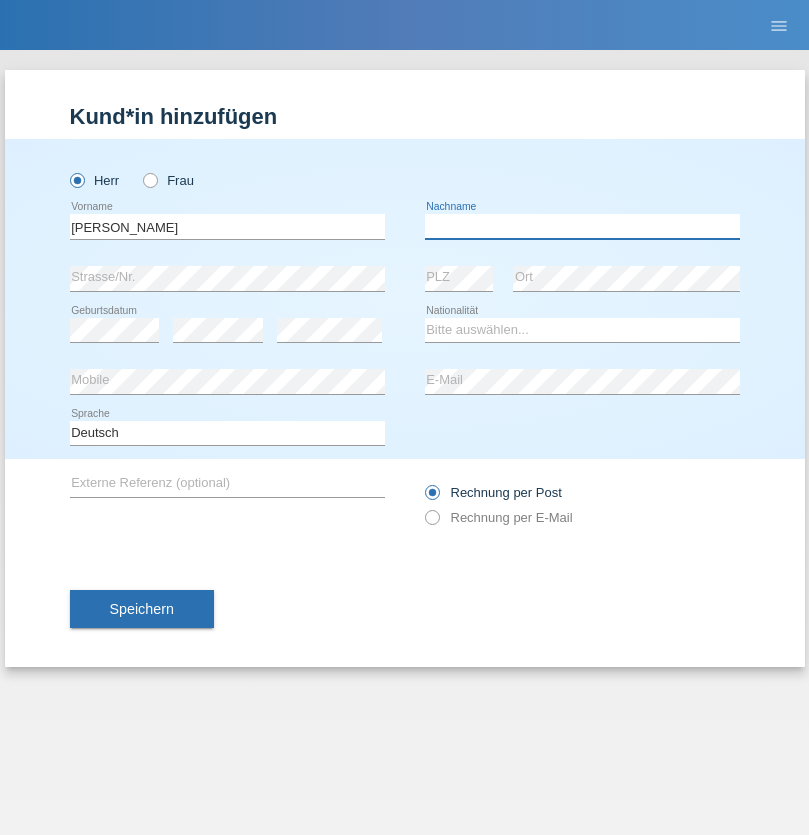 click at bounding box center [582, 226] 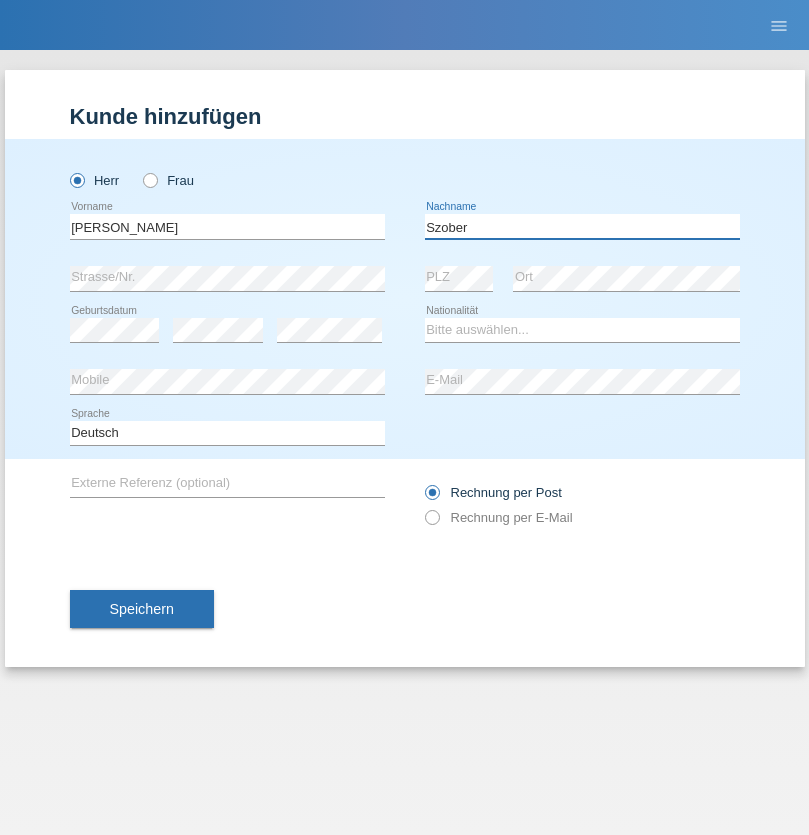 type on "Szober" 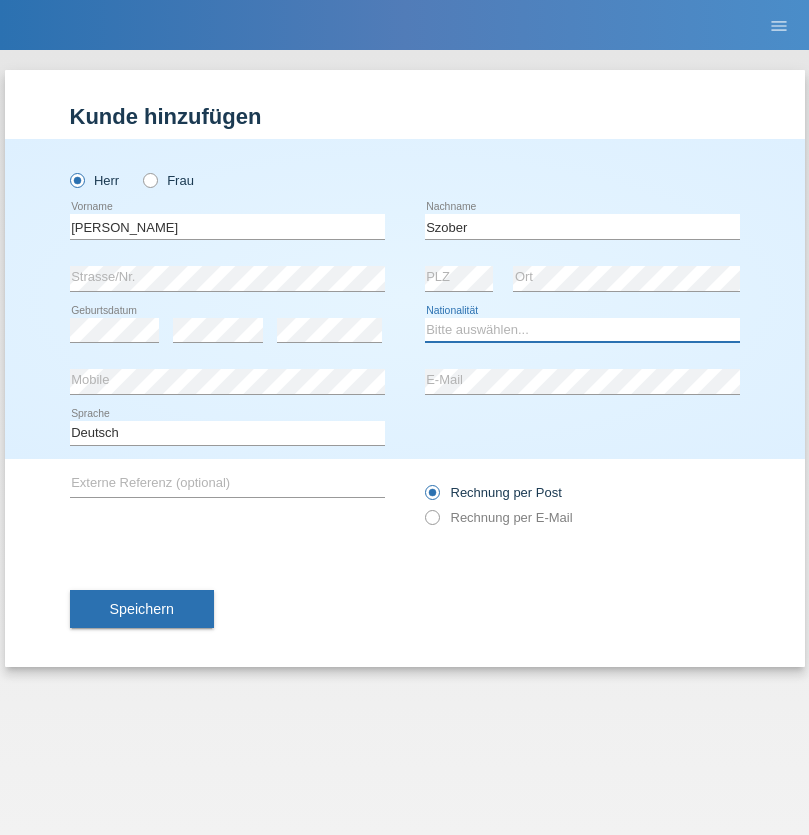 select on "PL" 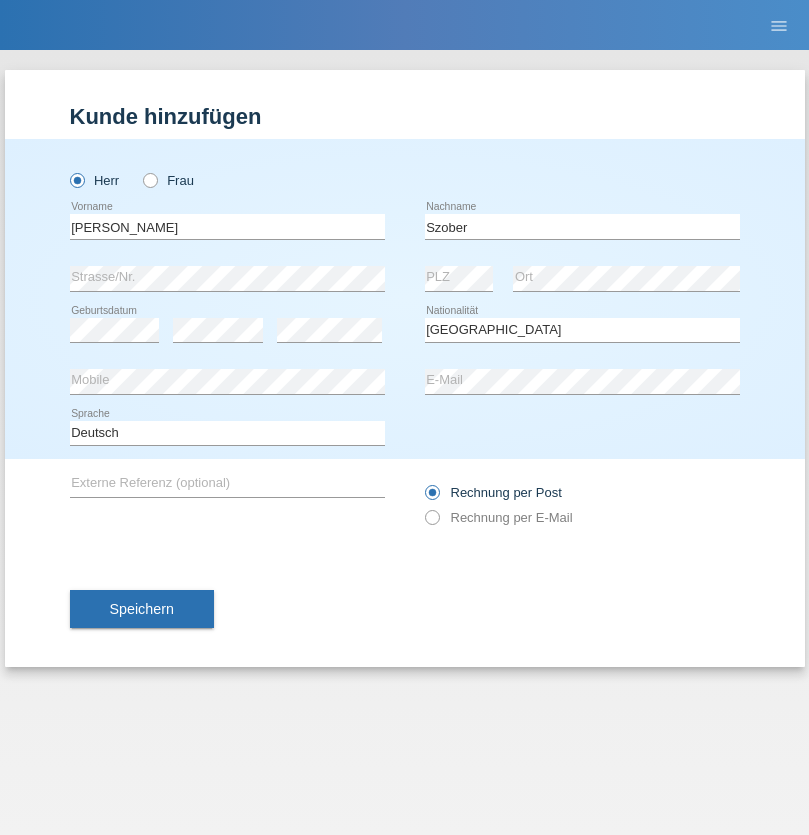 select on "C" 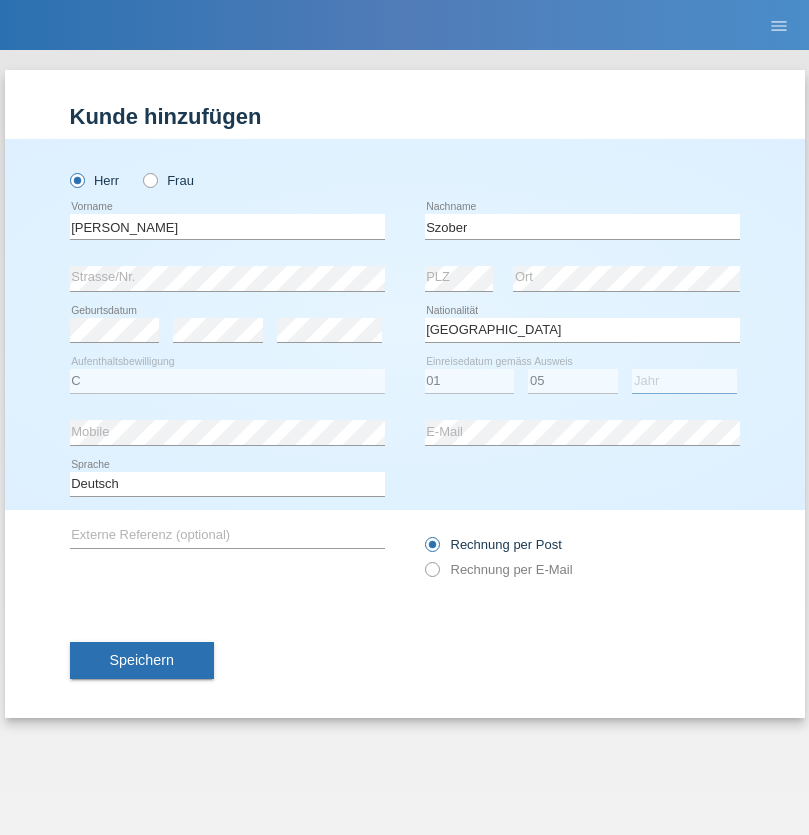 select on "2021" 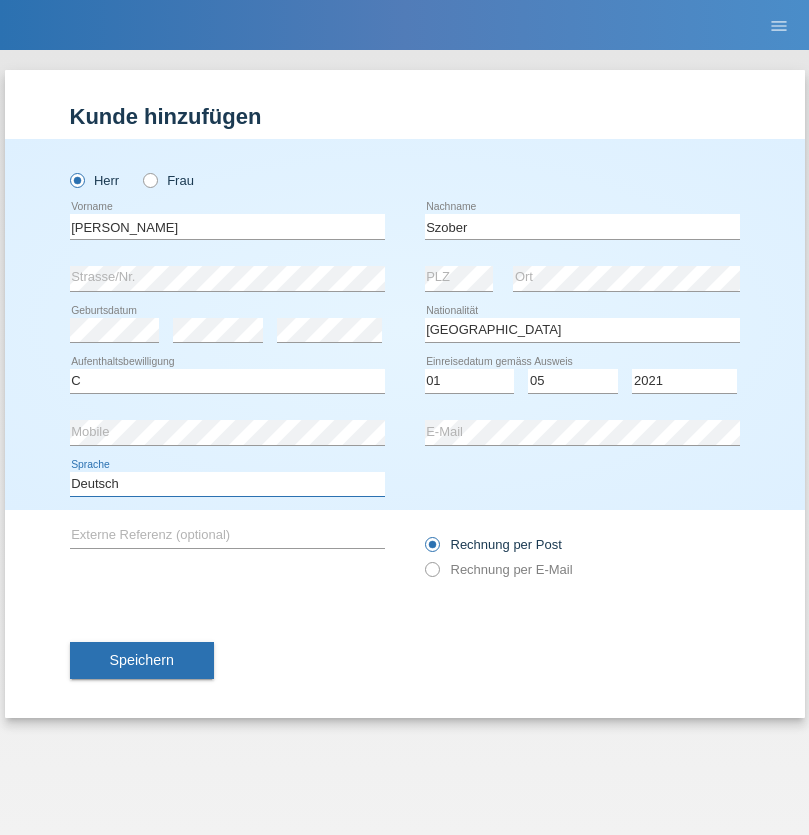 select on "en" 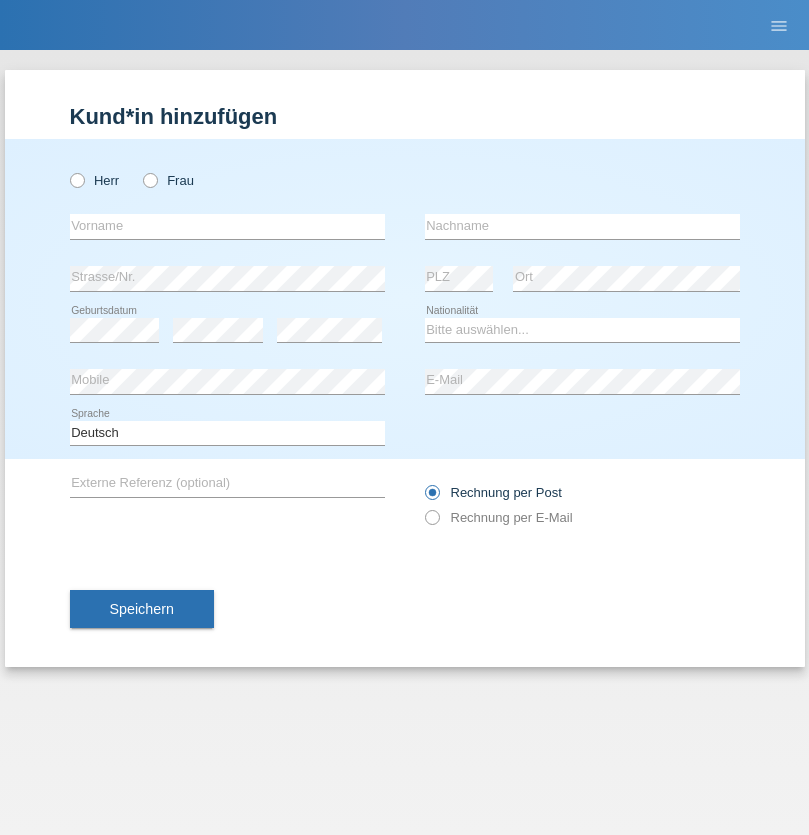 scroll, scrollTop: 0, scrollLeft: 0, axis: both 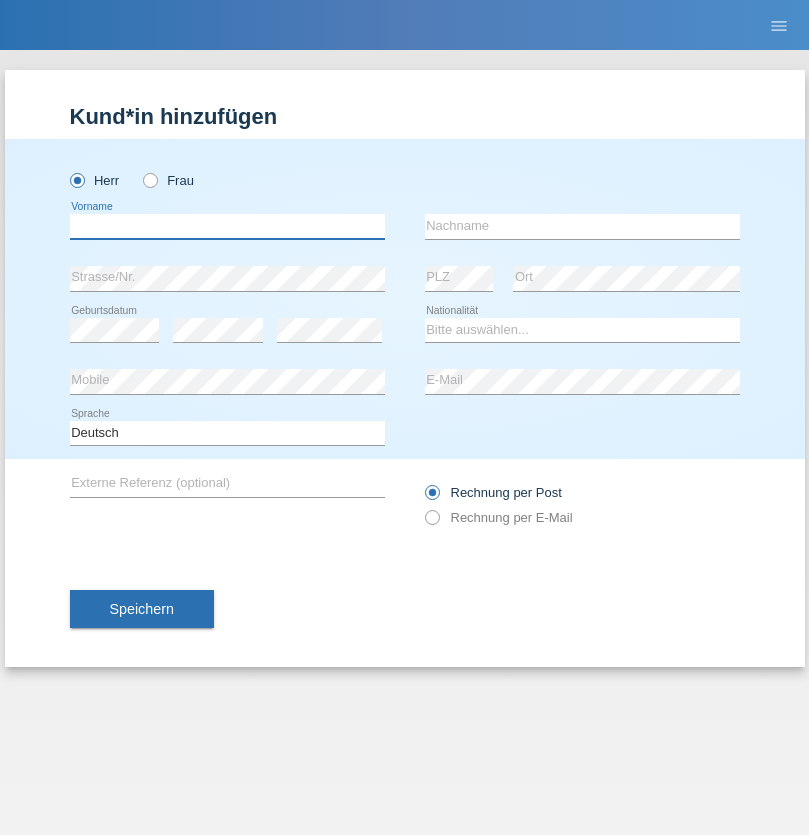 click at bounding box center (227, 226) 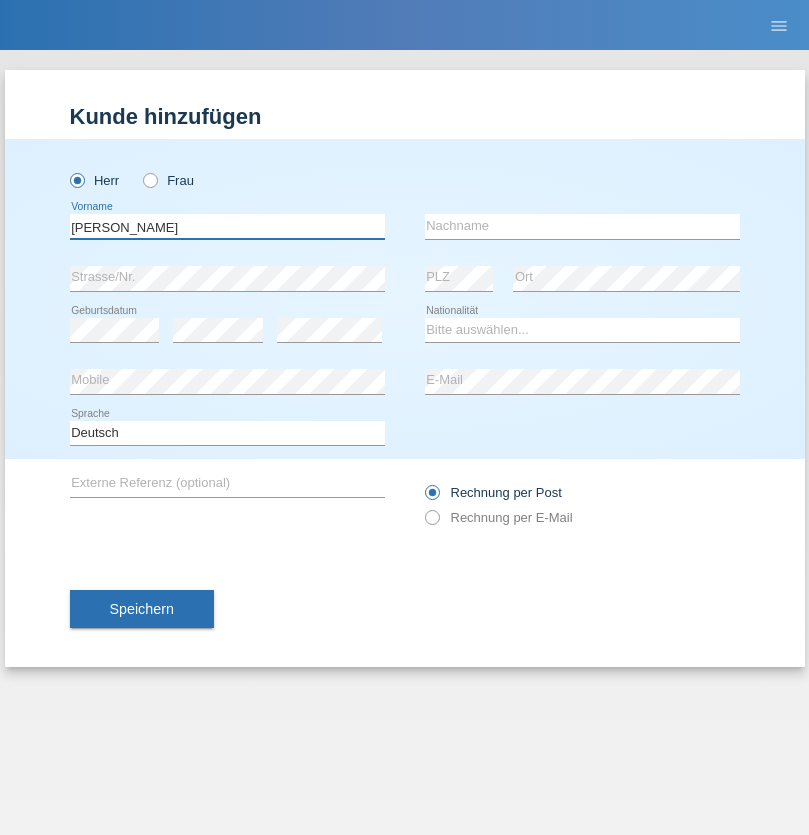type on "[PERSON_NAME]" 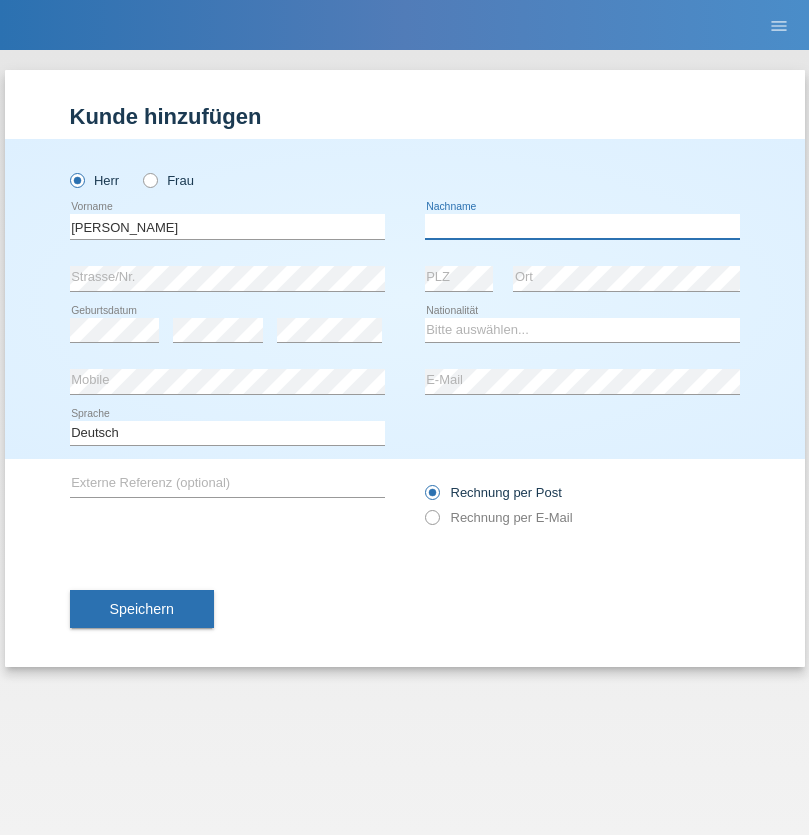 click at bounding box center [582, 226] 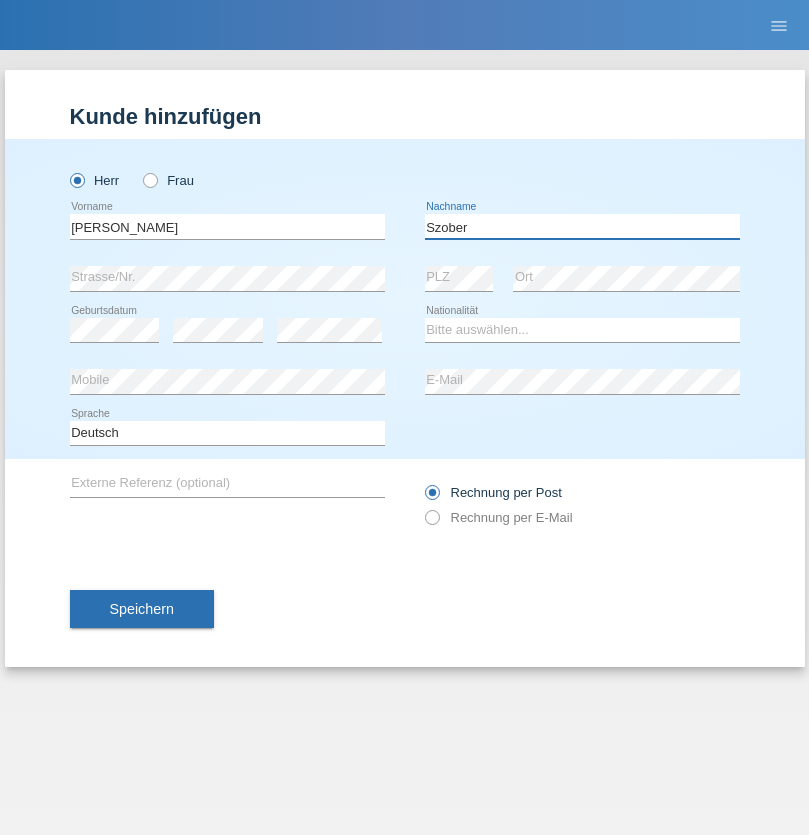 type on "Szober" 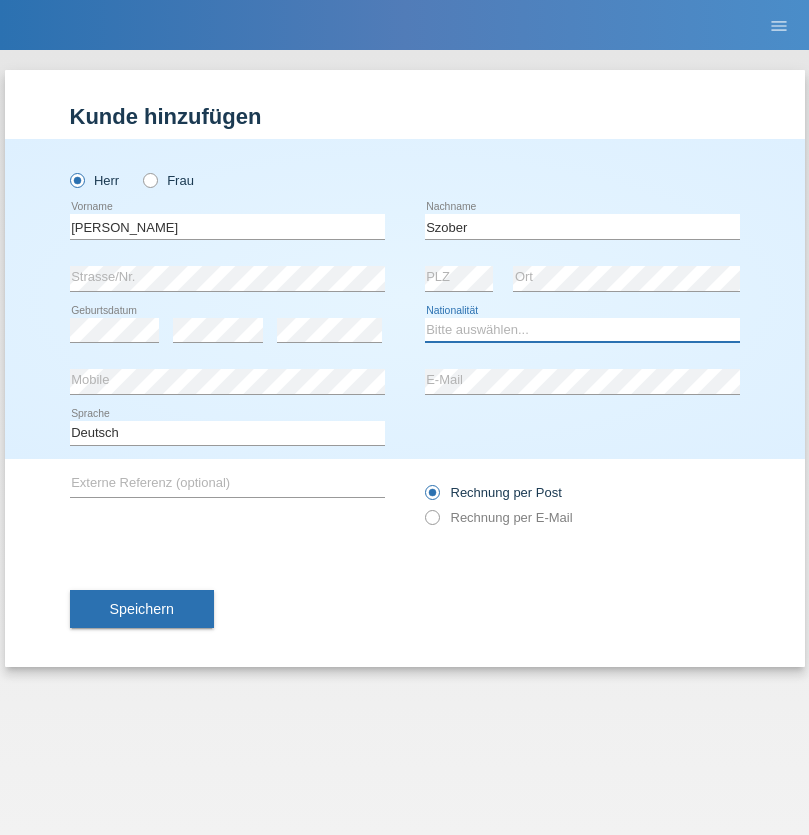 select on "PL" 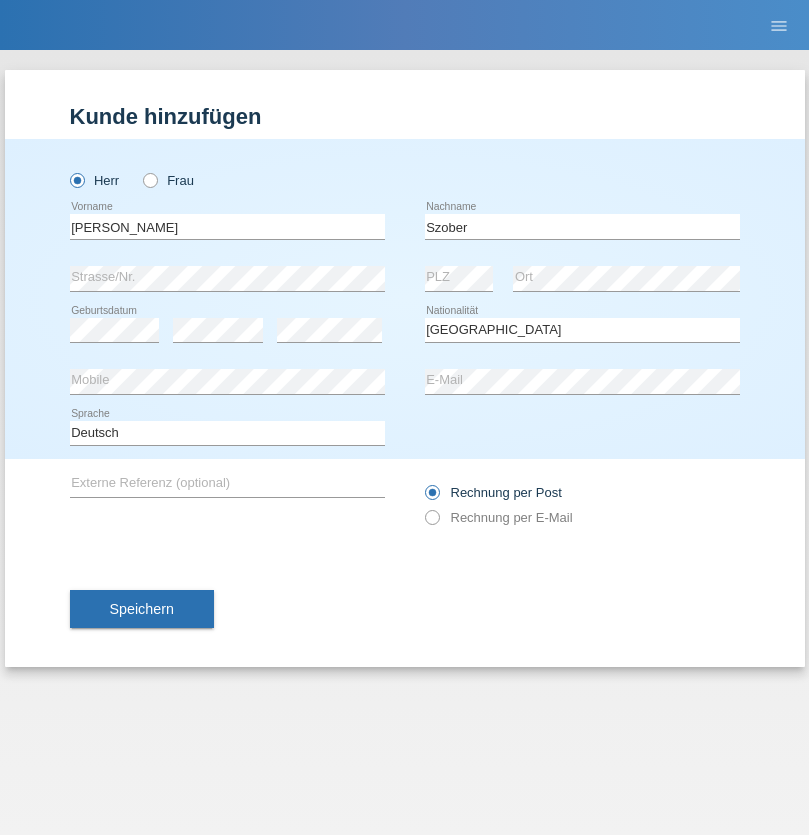 select on "C" 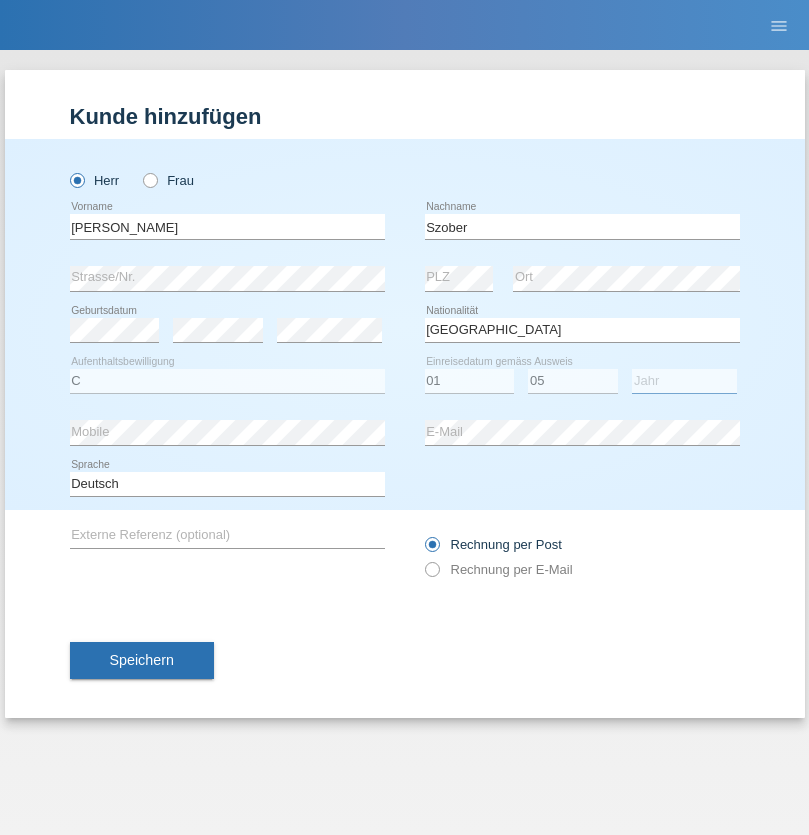 select on "2021" 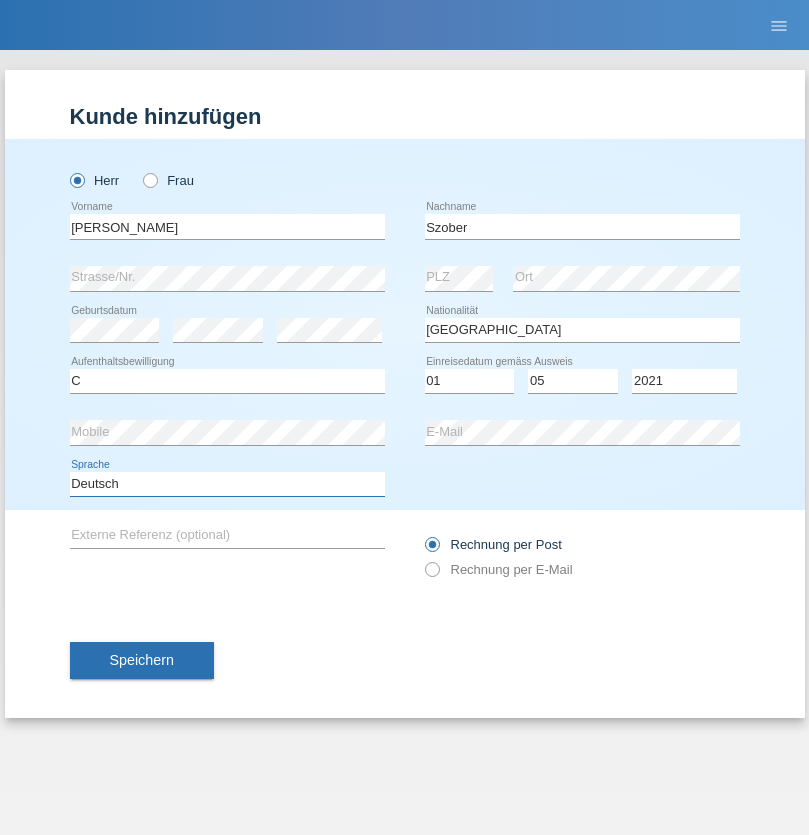 select on "en" 